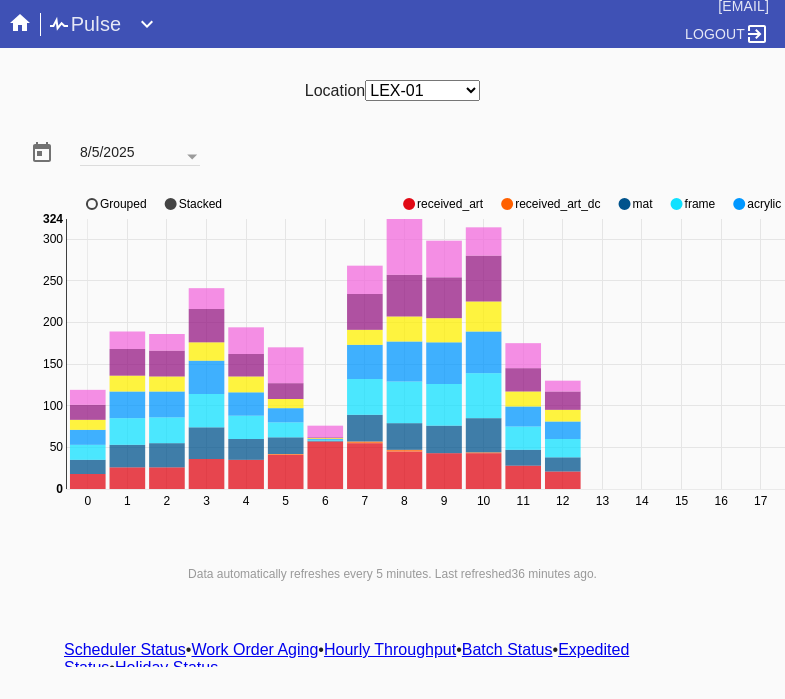 scroll, scrollTop: 0, scrollLeft: 0, axis: both 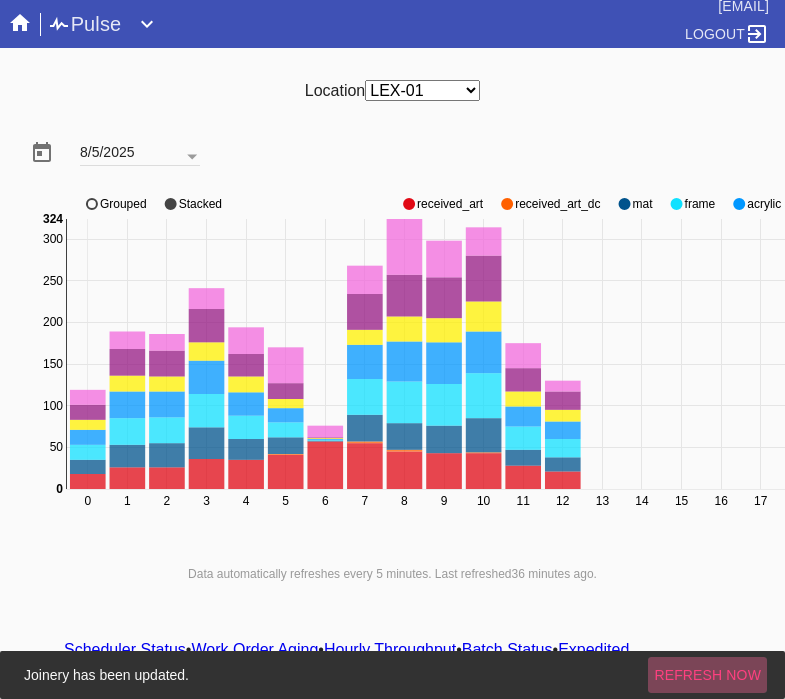 click on "Refresh Now" at bounding box center (707, 675) 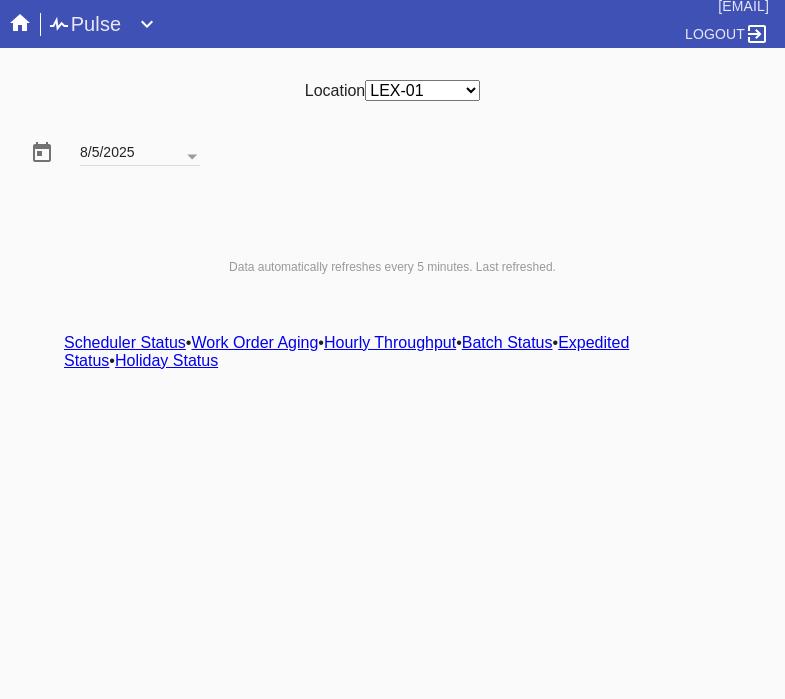 scroll, scrollTop: 0, scrollLeft: 0, axis: both 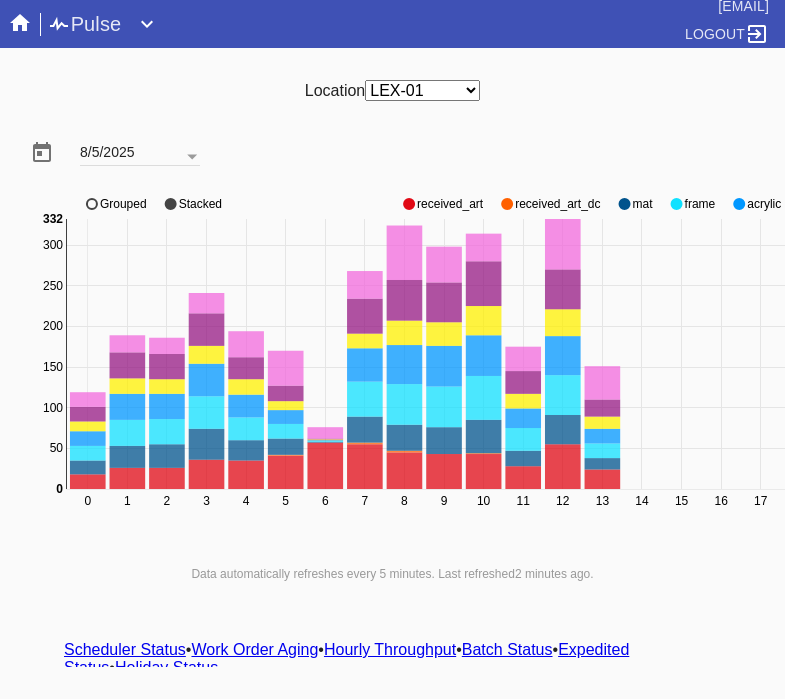 click on "Search
.a {
fill: #1d2019;
}
Spinner
.a {
fill: #1d2019;
}
Go to order
example: o R123456789 (or o #M12423)
Search via Panoramic
example: Any Email or FB number, R*...
Go to user
example: u <email> | u U1234
Go to order audit log
example: al R123456789
Go to order payments
example: op R123456789
Go to most recent order for email
example: <email> | ro <email fragment>
Go to orders for email
example: <email> | o <email fragment>
Go to promo
example: p <code>
Make One Time Promo
example: mkp
Go to Gift Card
example: g G529704768722640
Search Joinery        Pulse" at bounding box center [392, 349] 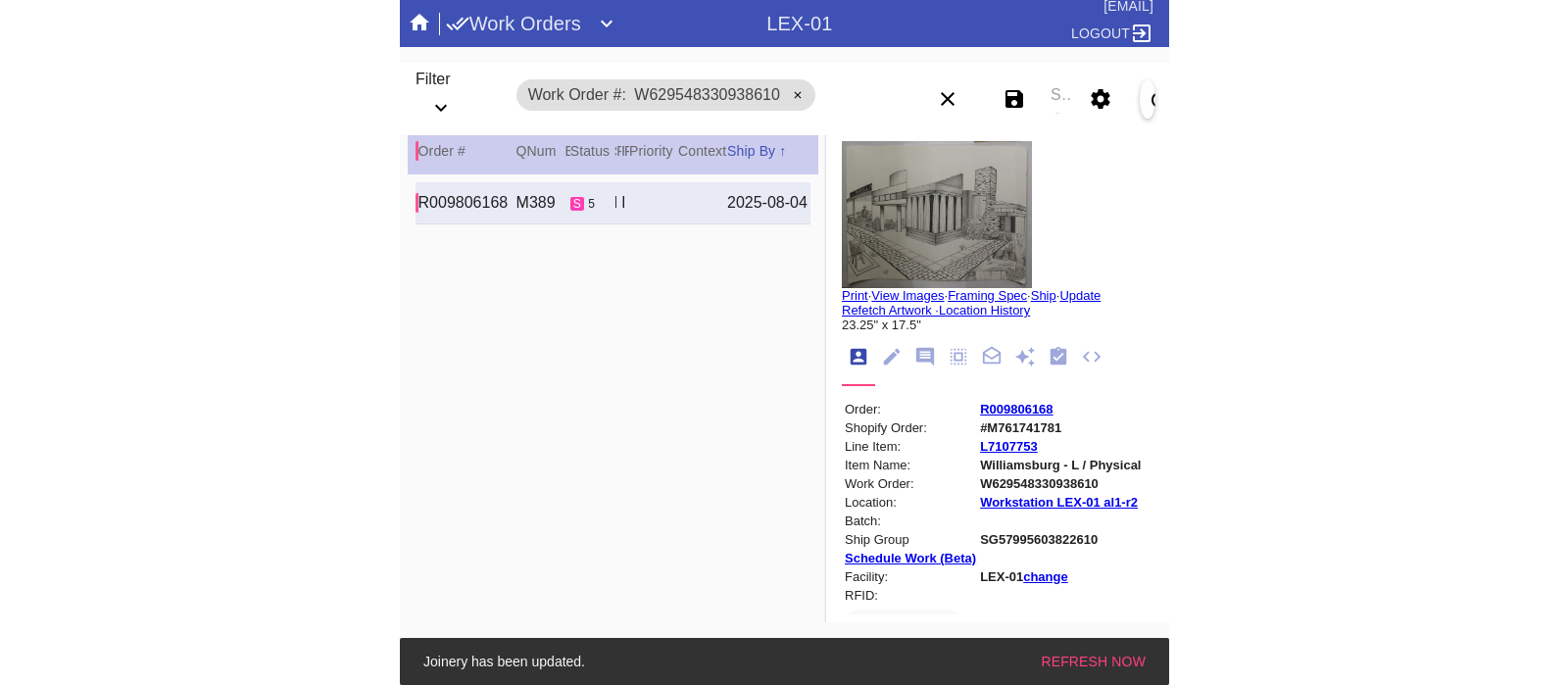scroll, scrollTop: 0, scrollLeft: 0, axis: both 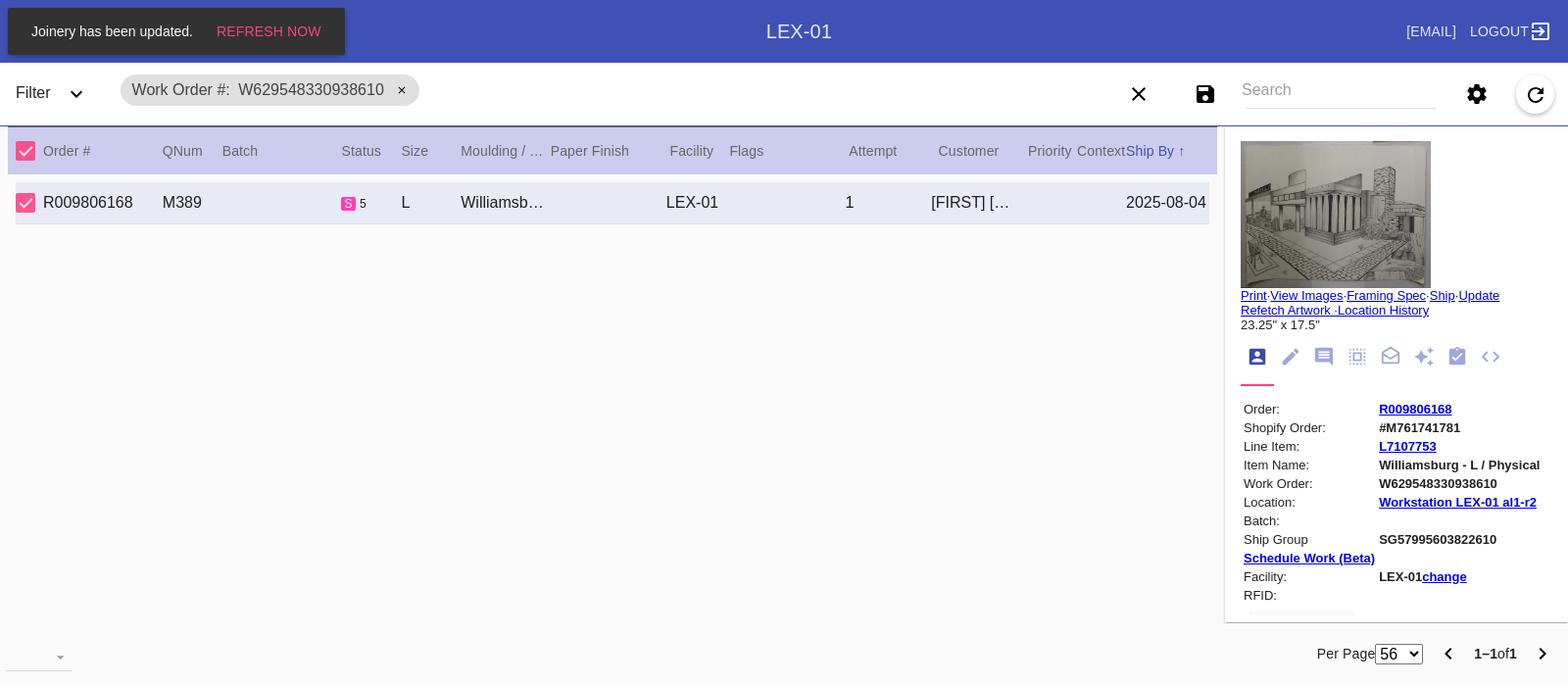 click on "Search" at bounding box center [1341, 94] 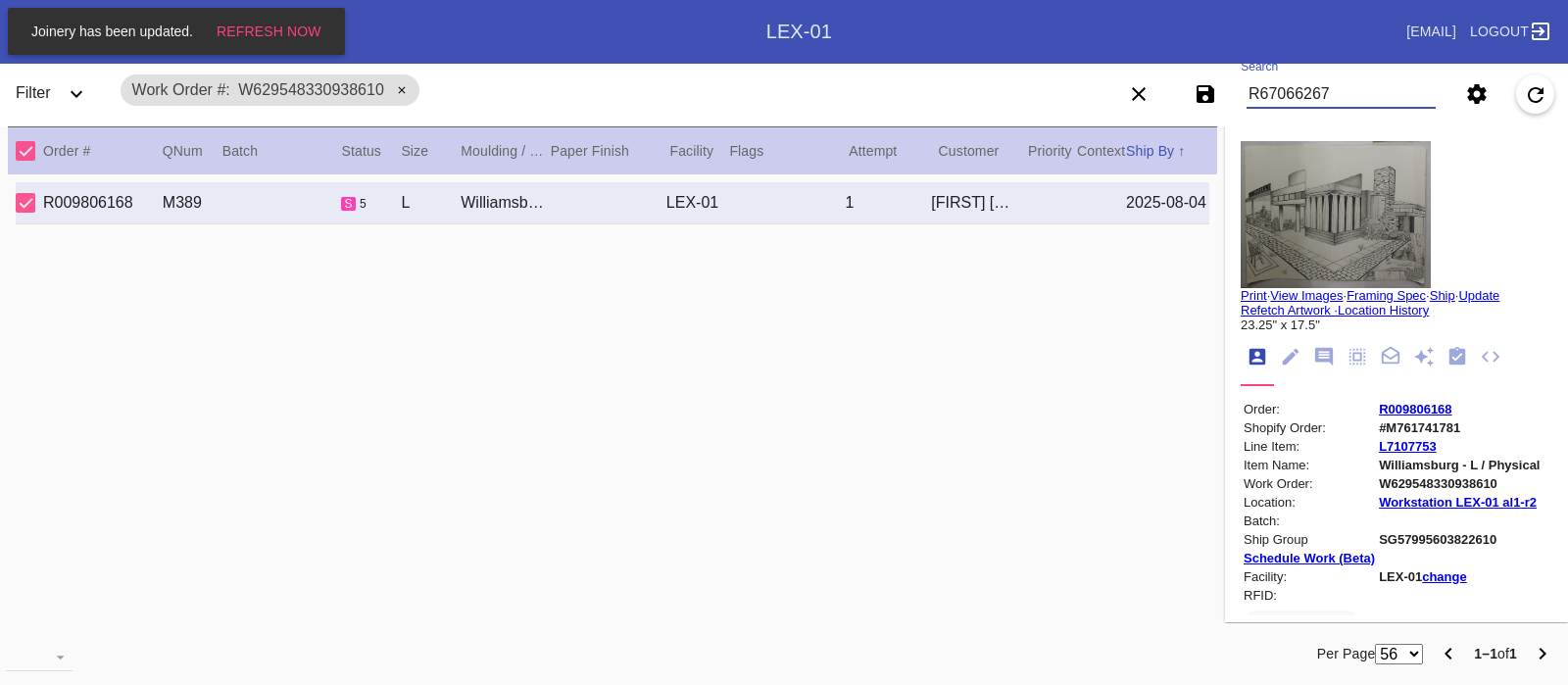 type on "R670662676" 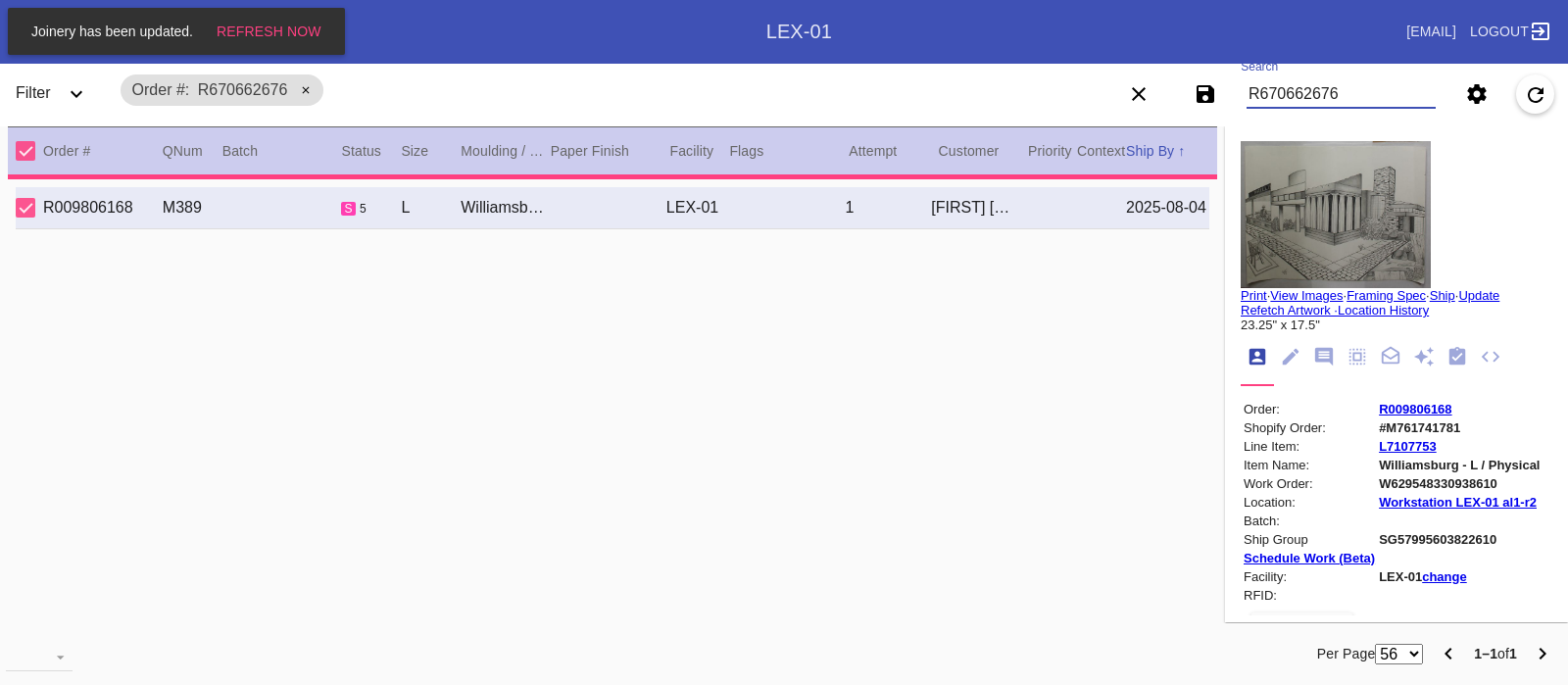 type 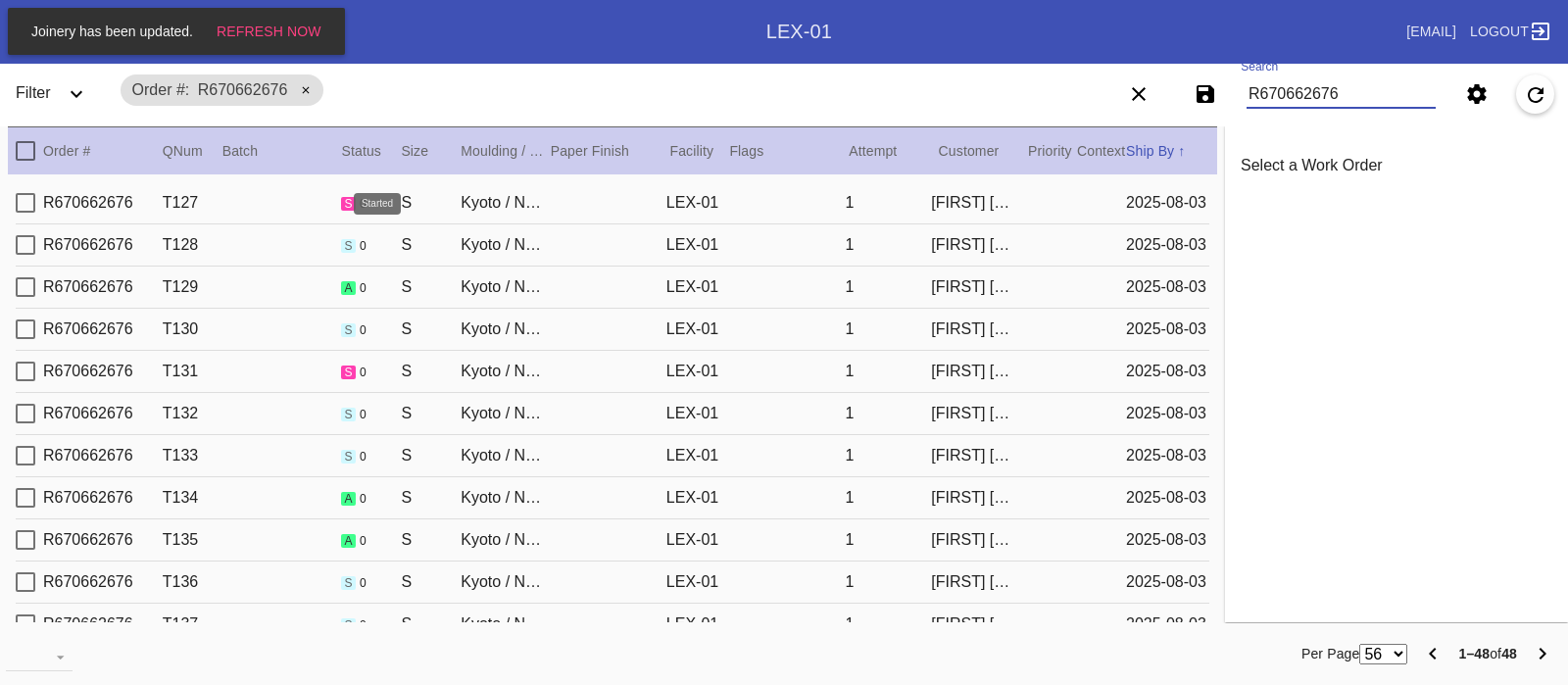 type on "R670662676" 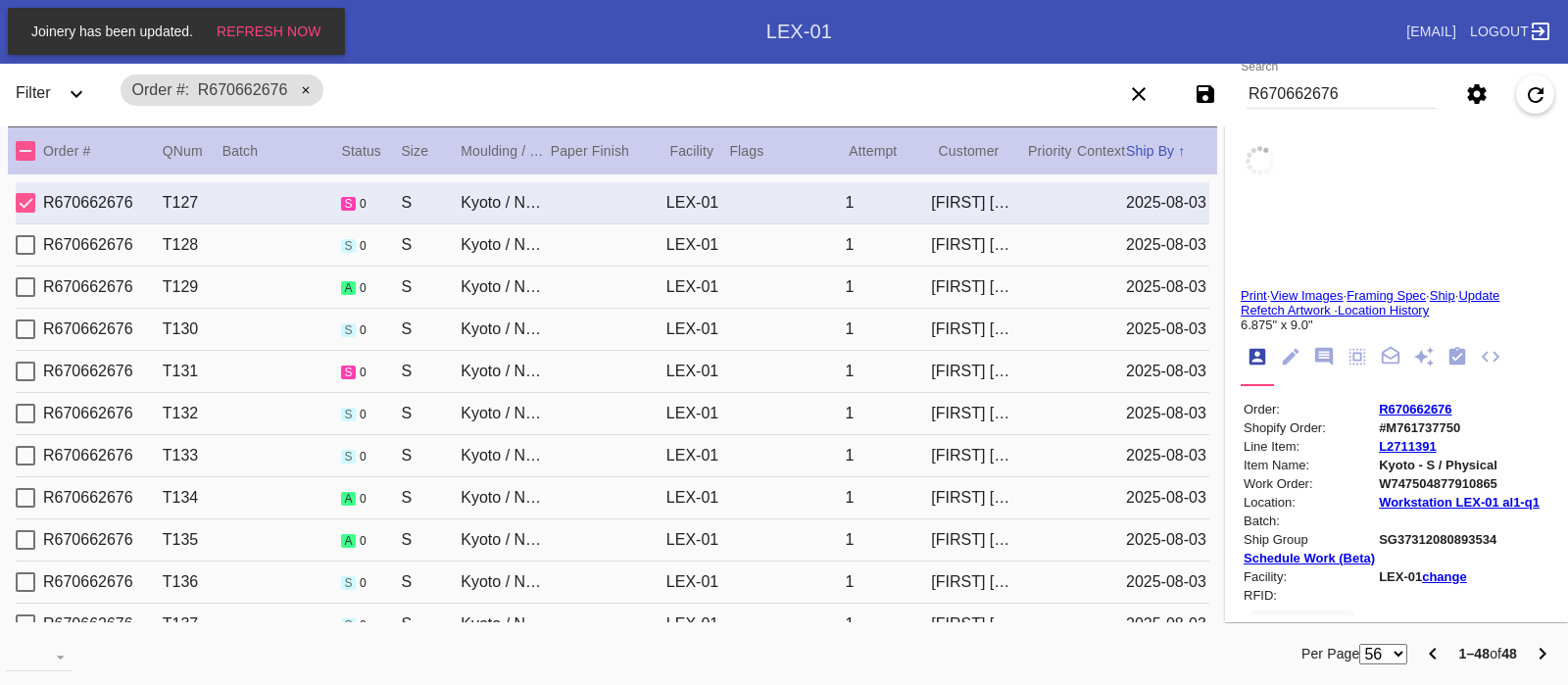 type on "0.0" 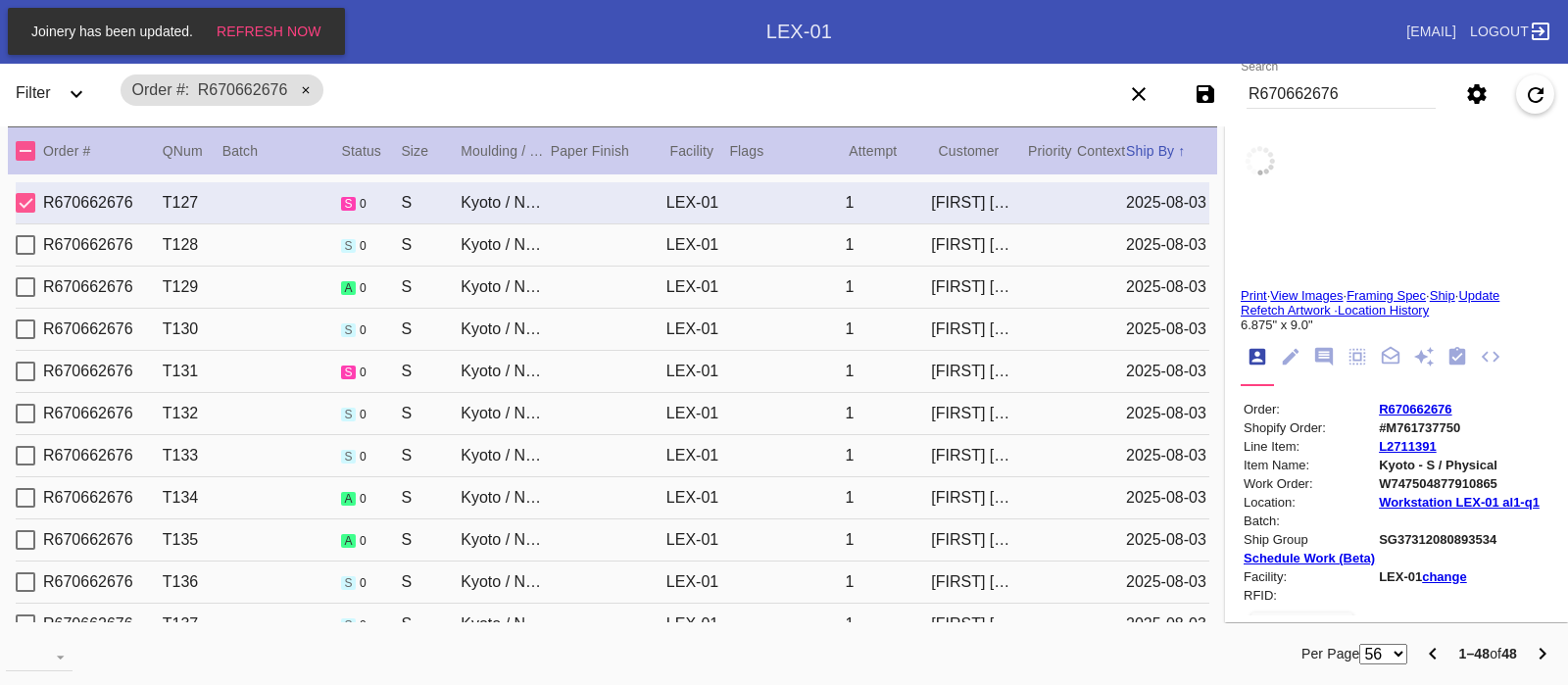 type on "0.0" 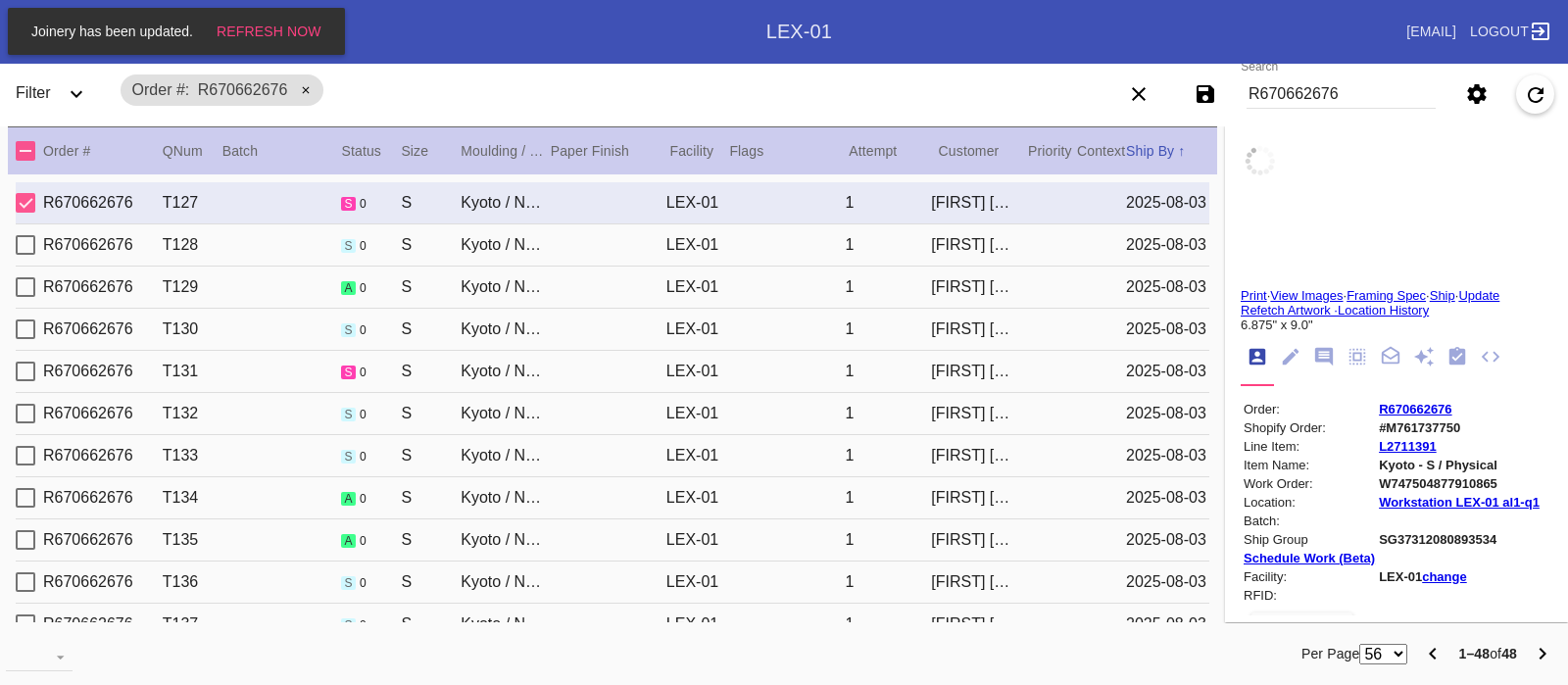 type on "0.0" 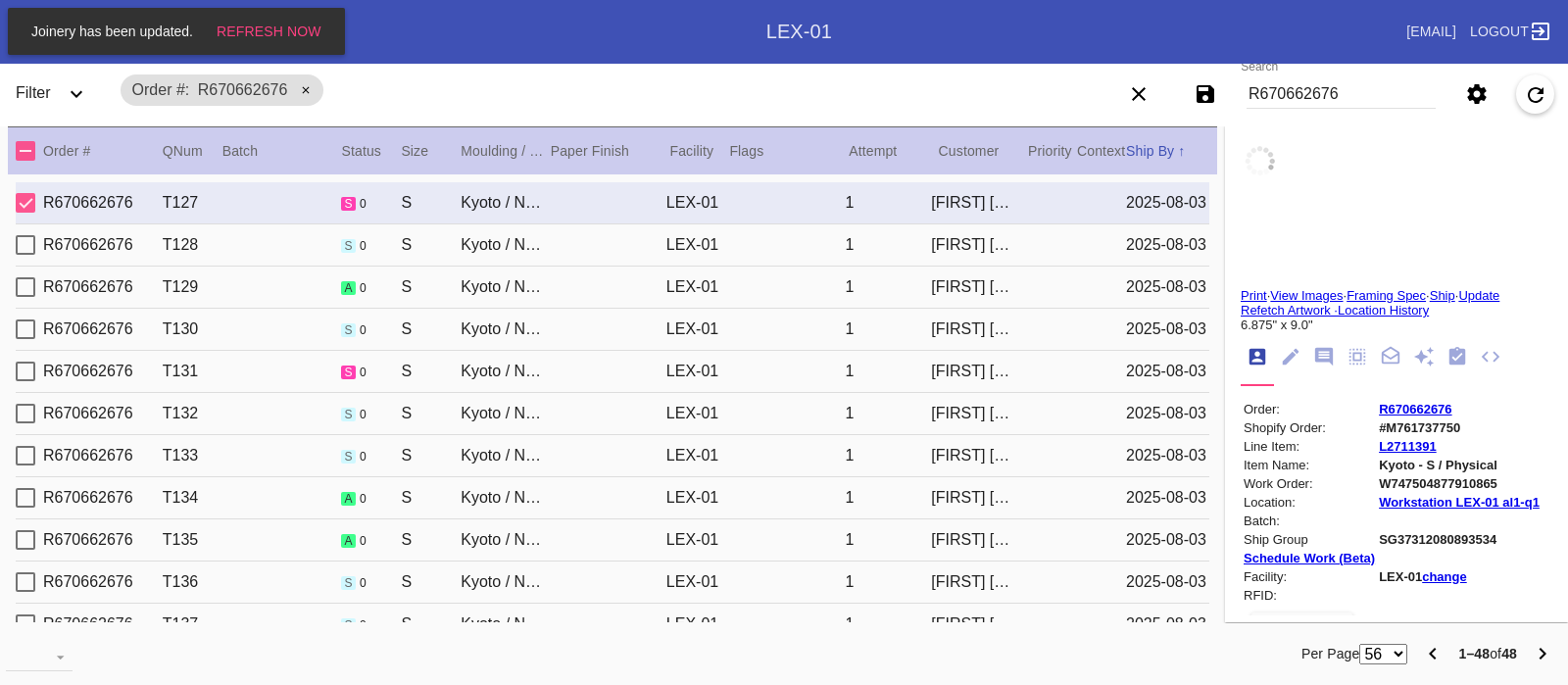 type on "0.0" 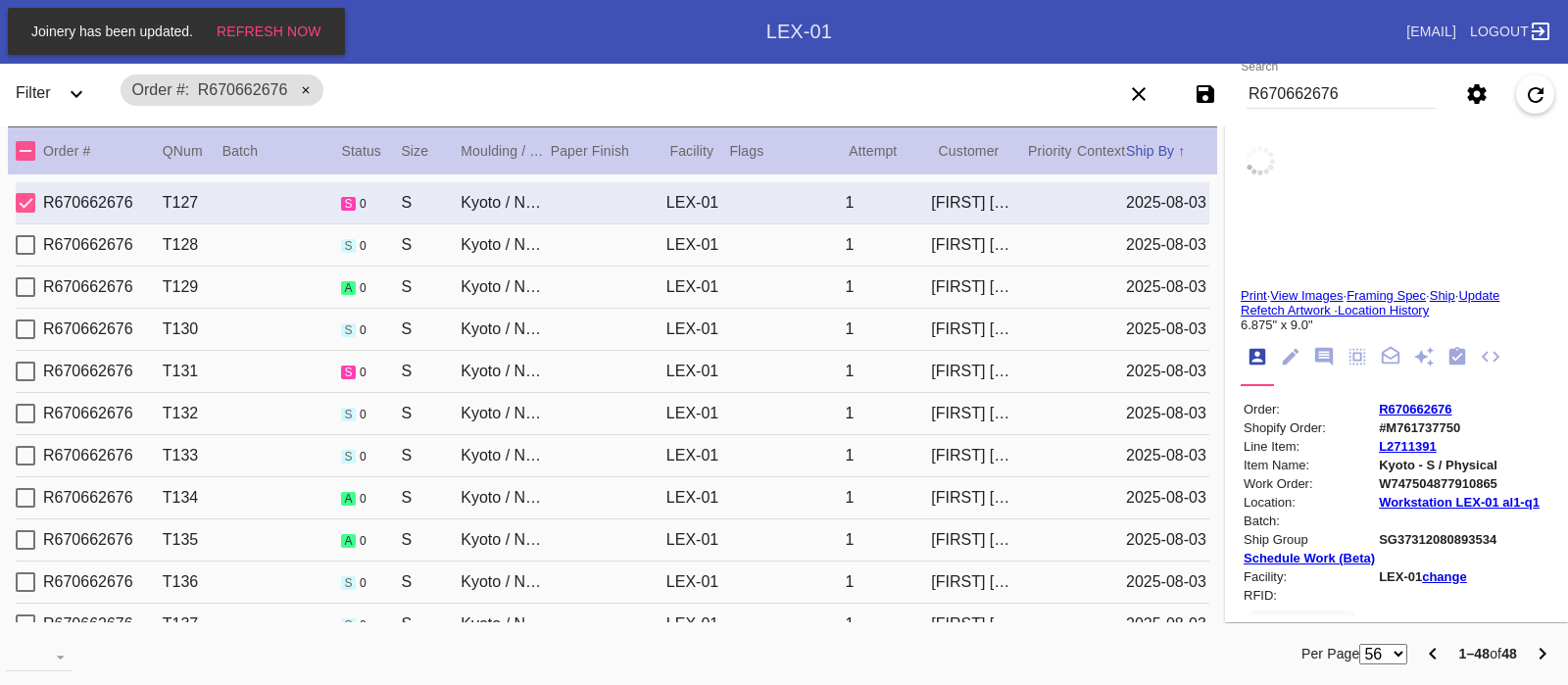 type on "0.1875" 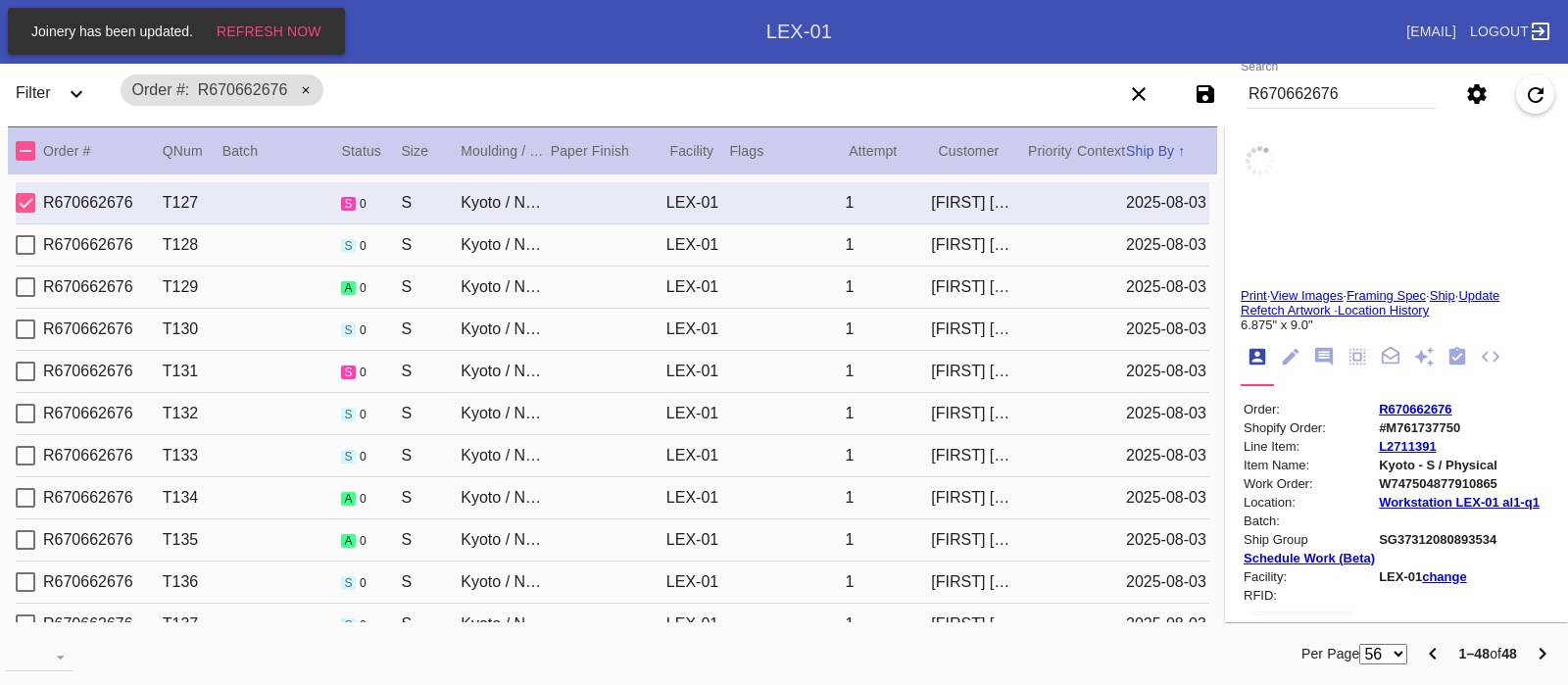 type on "6.875" 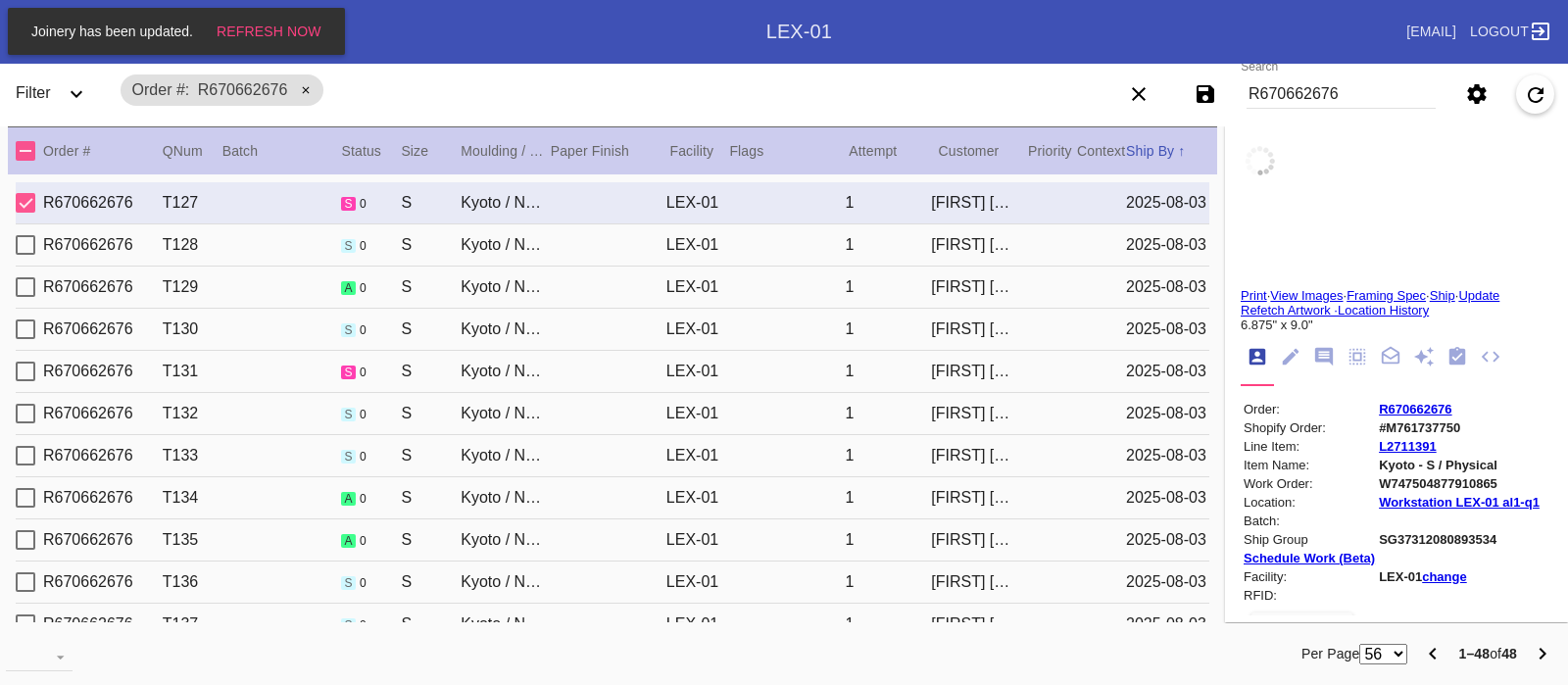 type on "8.875" 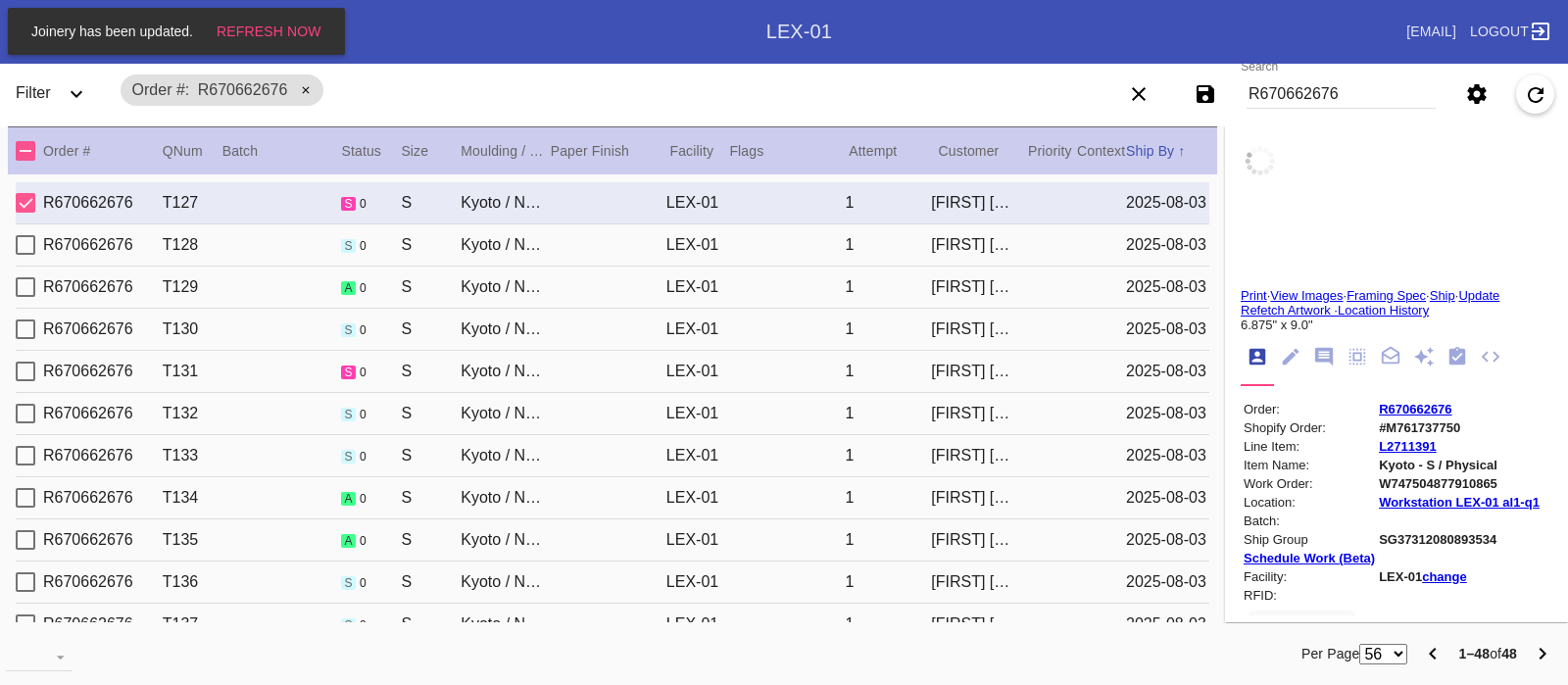 type on "bowed" 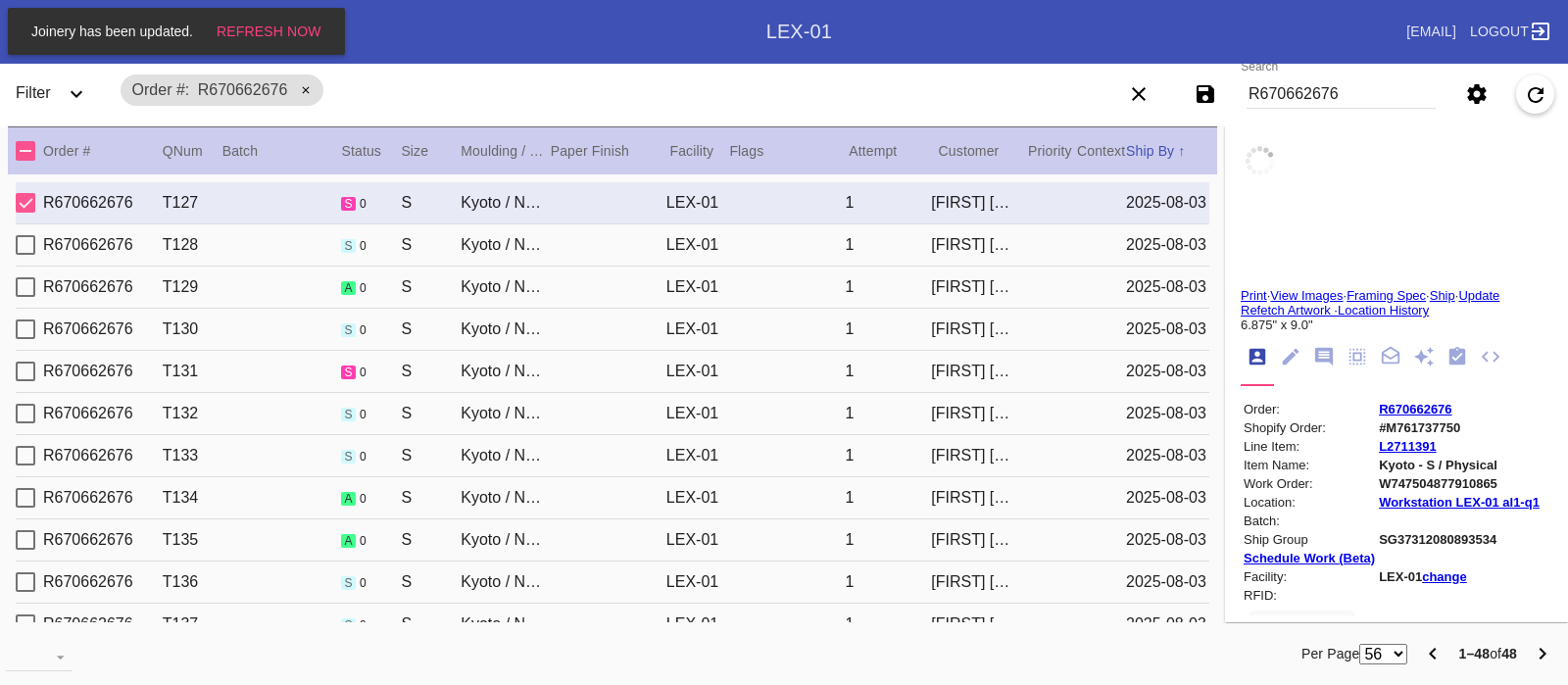 type on "7/31/2025" 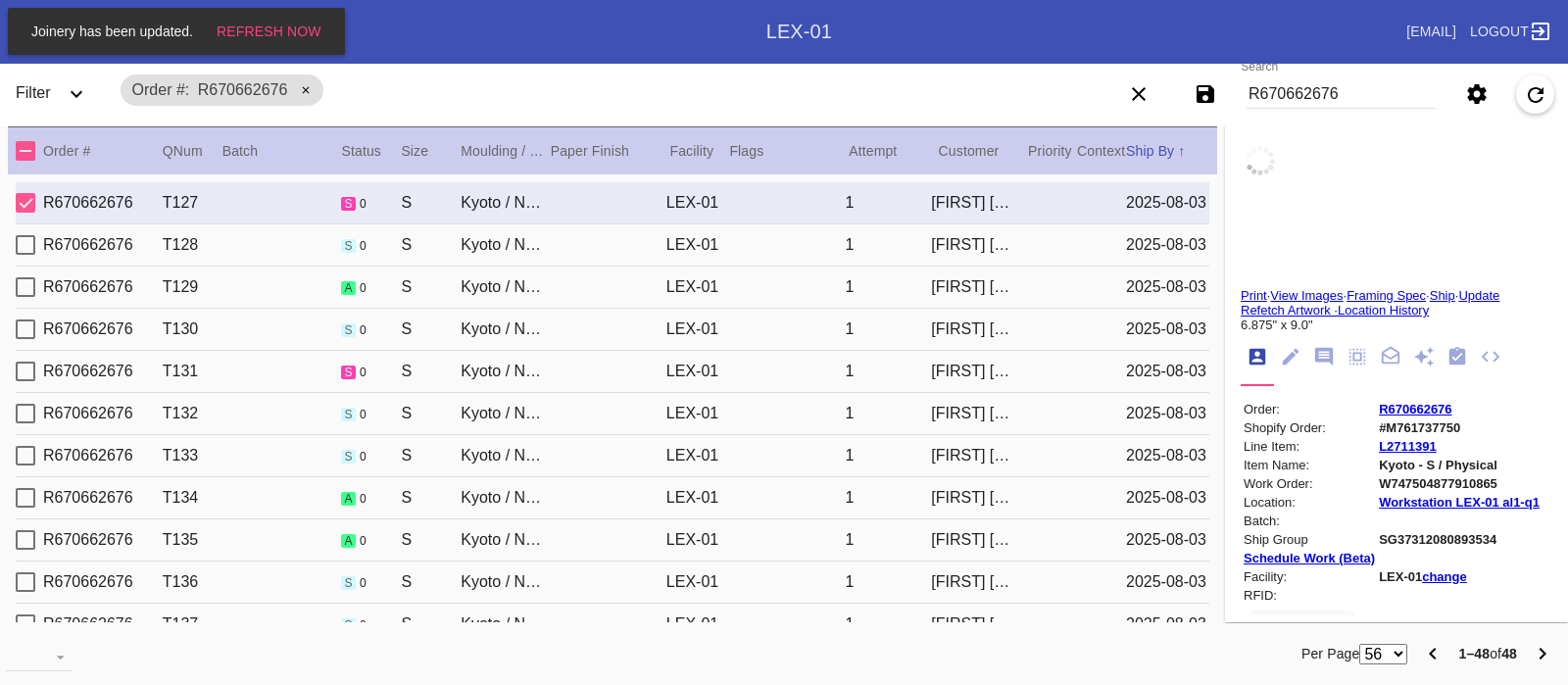 type on "8/1/2025" 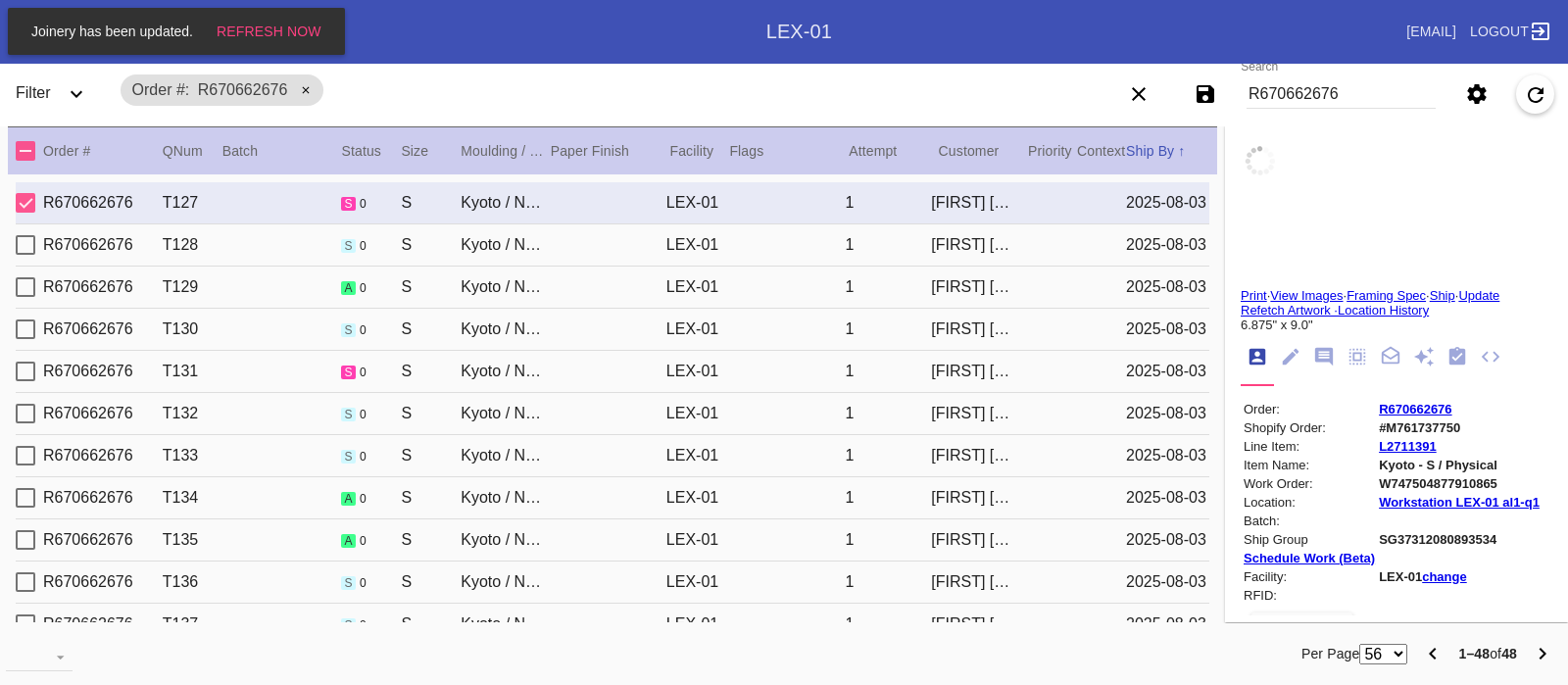 type on "8/3/2025" 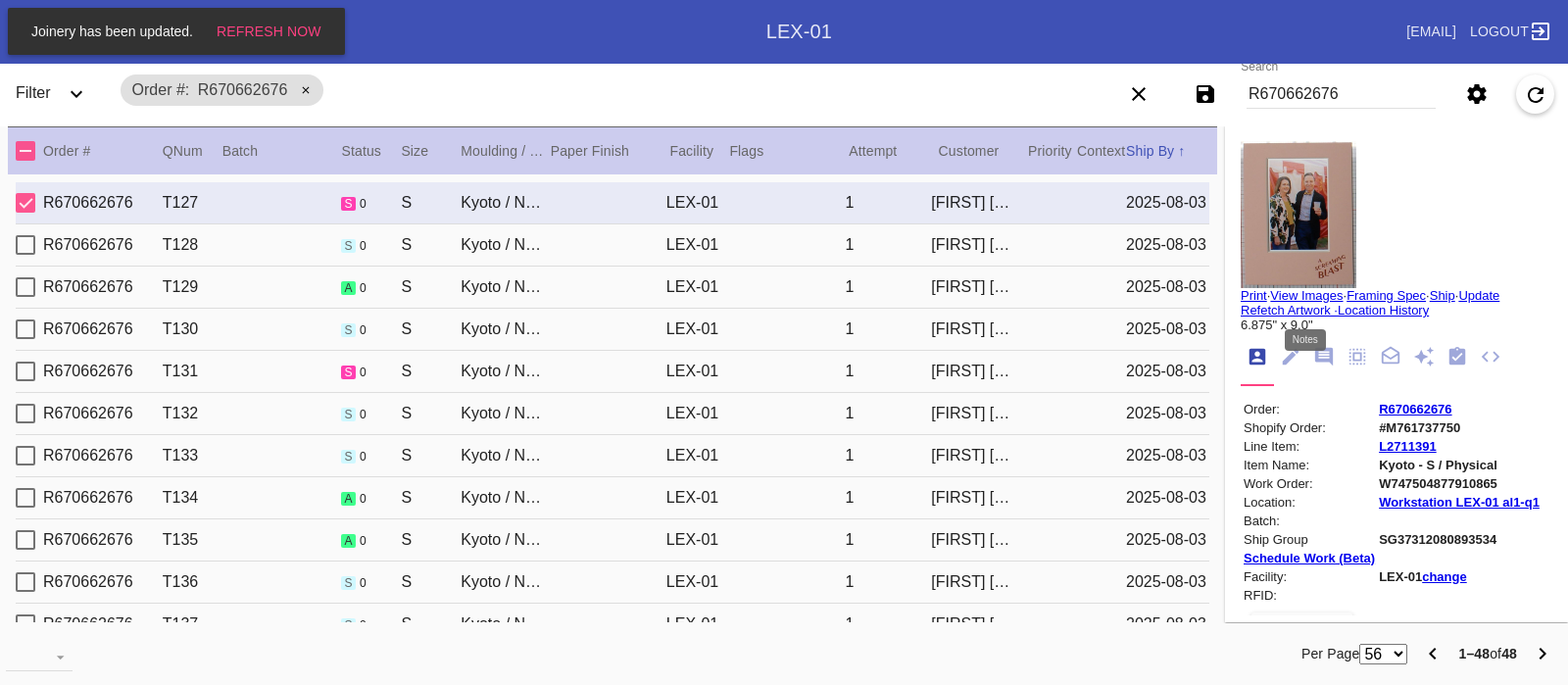 click 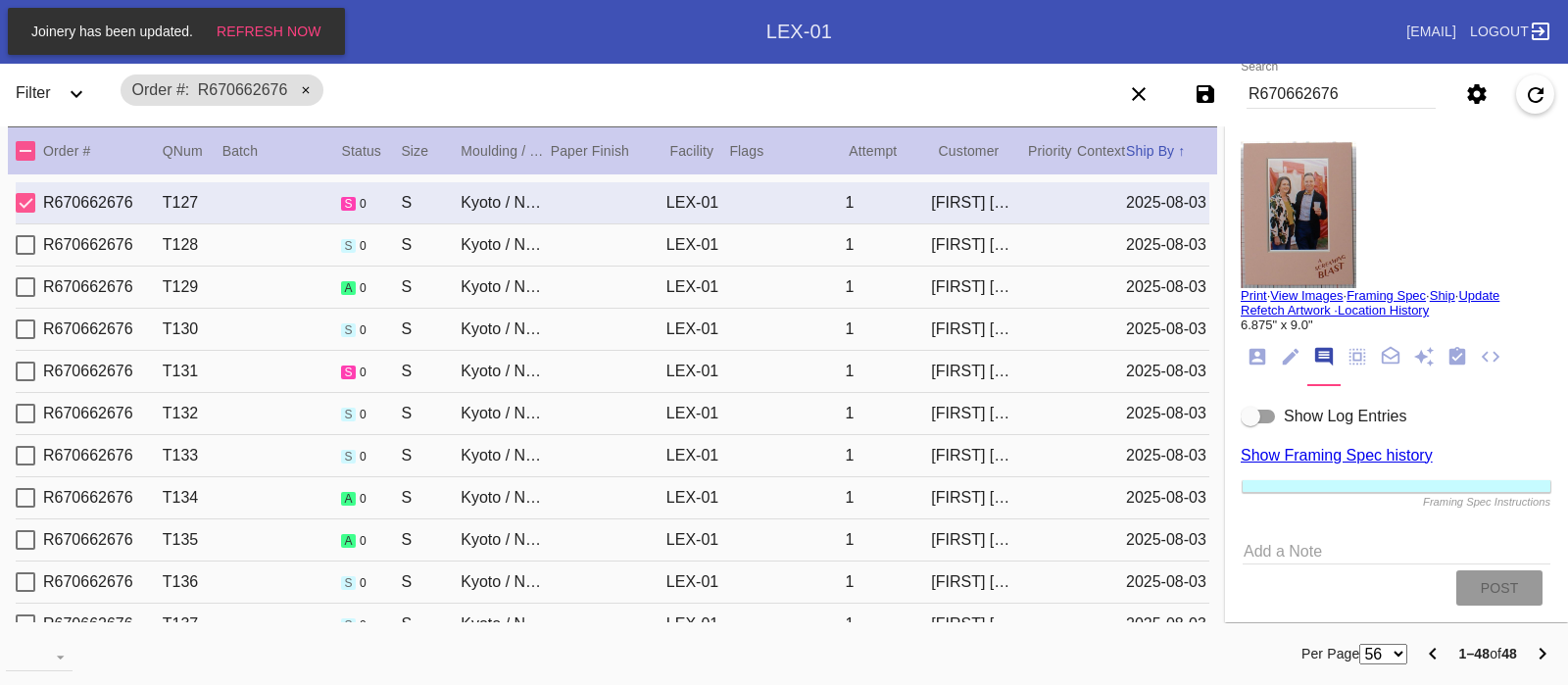click at bounding box center (1250, 416) 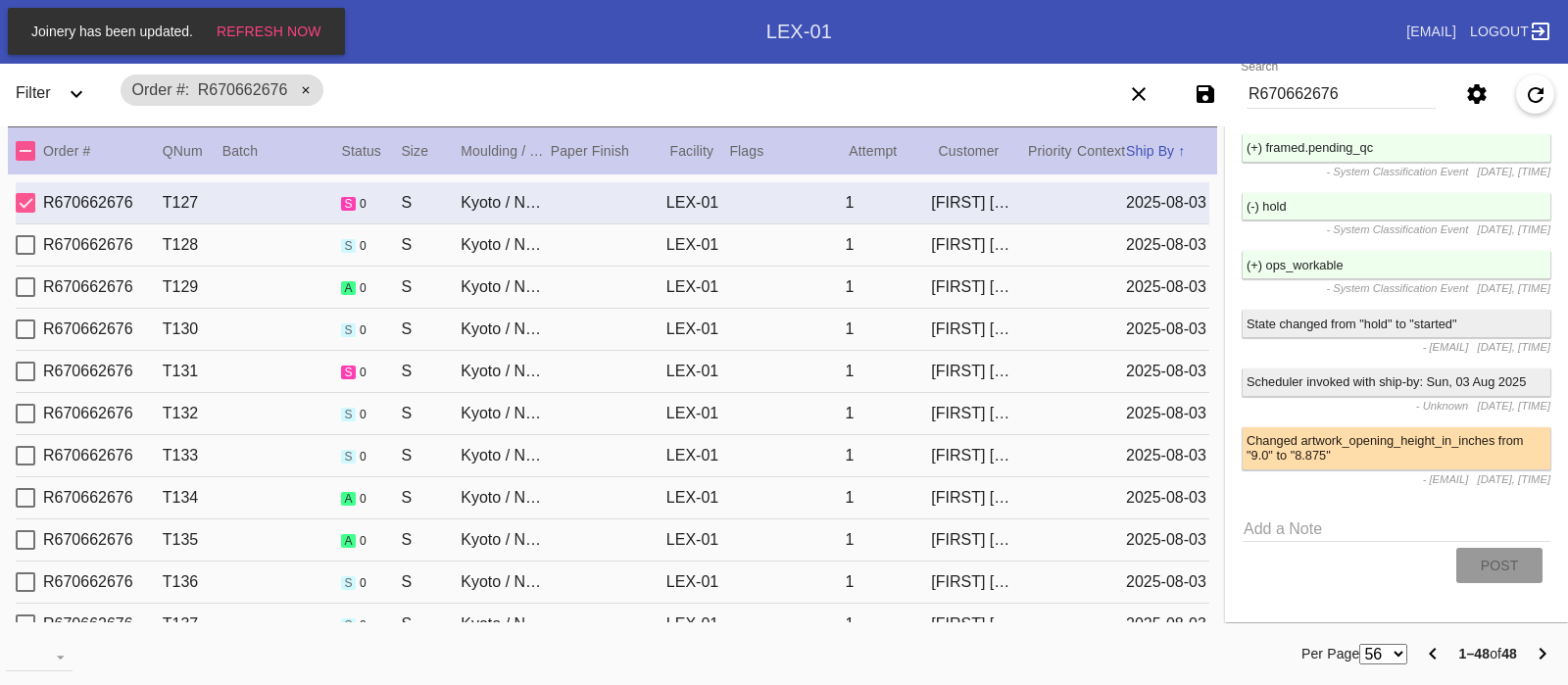 scroll, scrollTop: 4584, scrollLeft: 0, axis: vertical 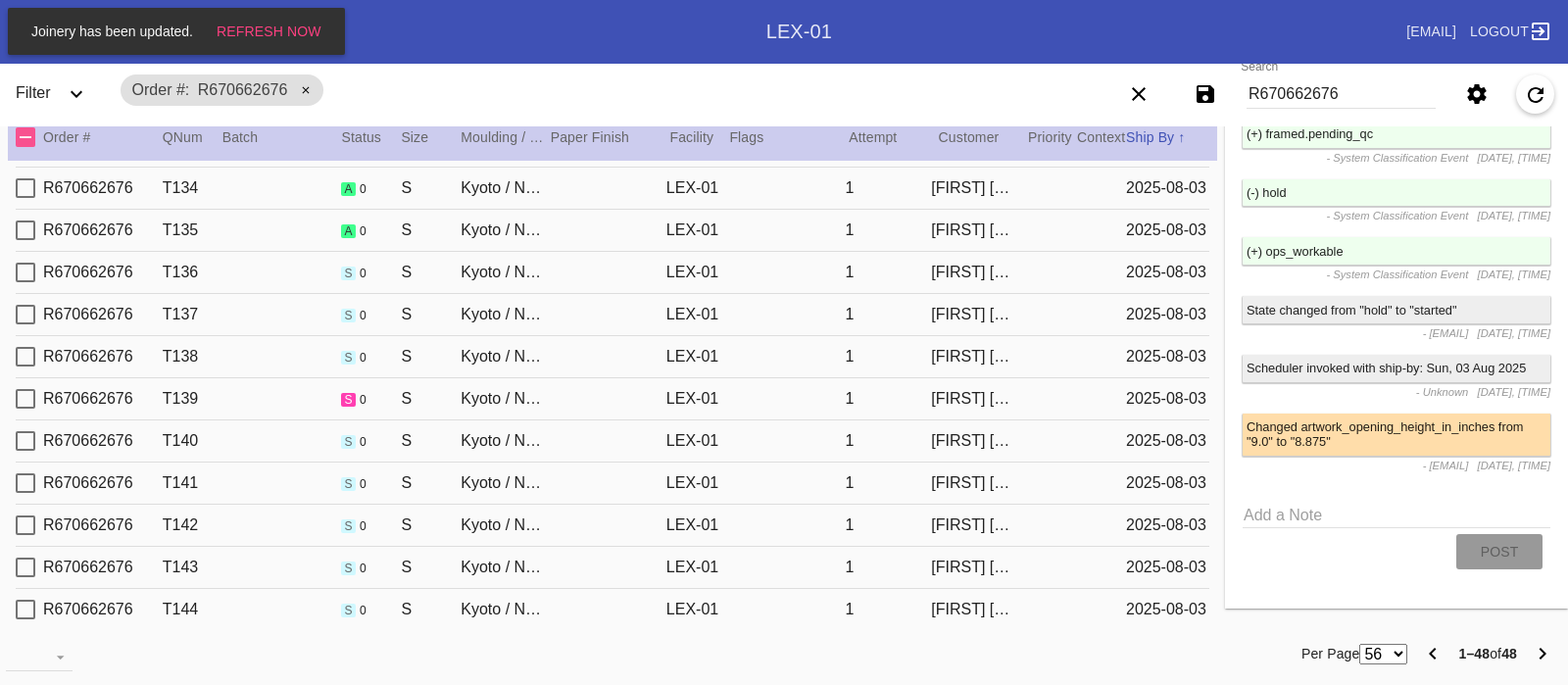 click on "R670662676" at bounding box center (1341, 94) 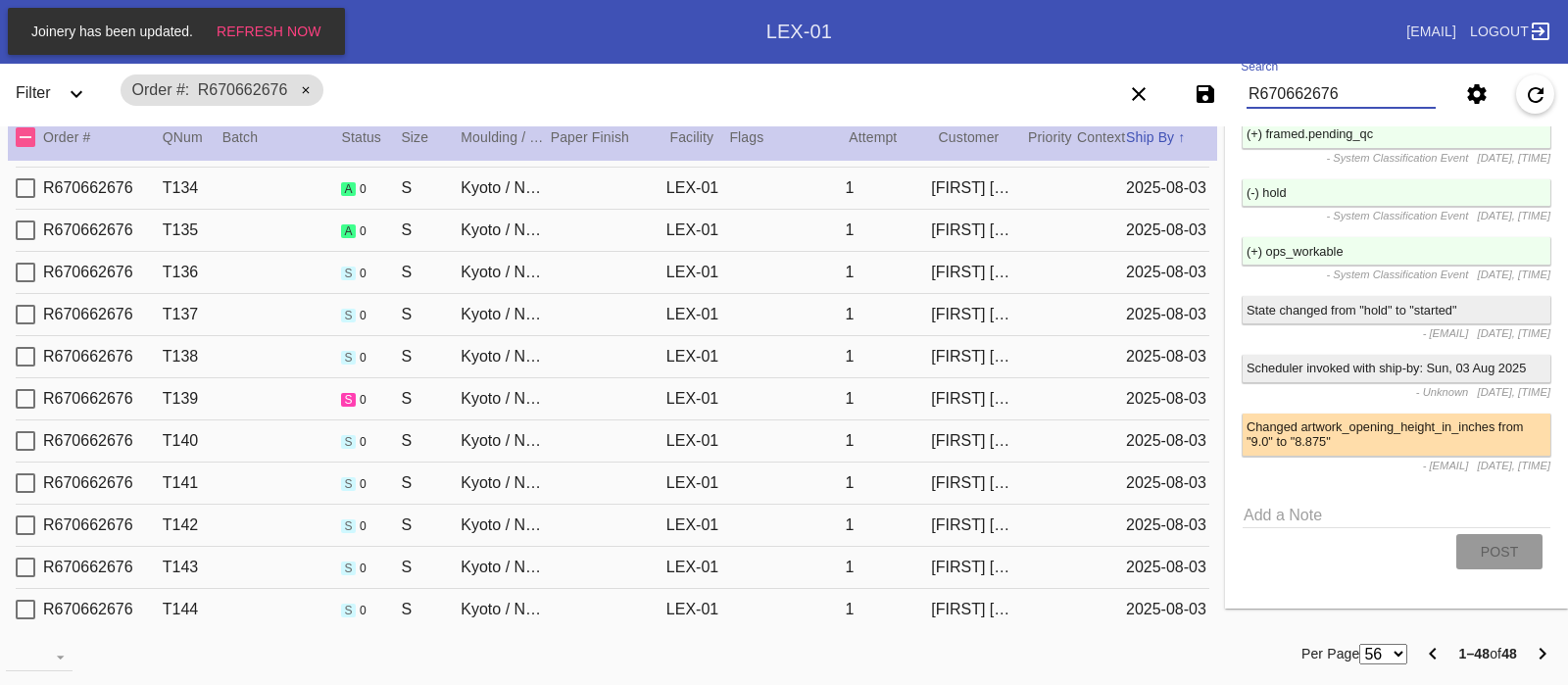 click on "R670662676" at bounding box center [1341, 94] 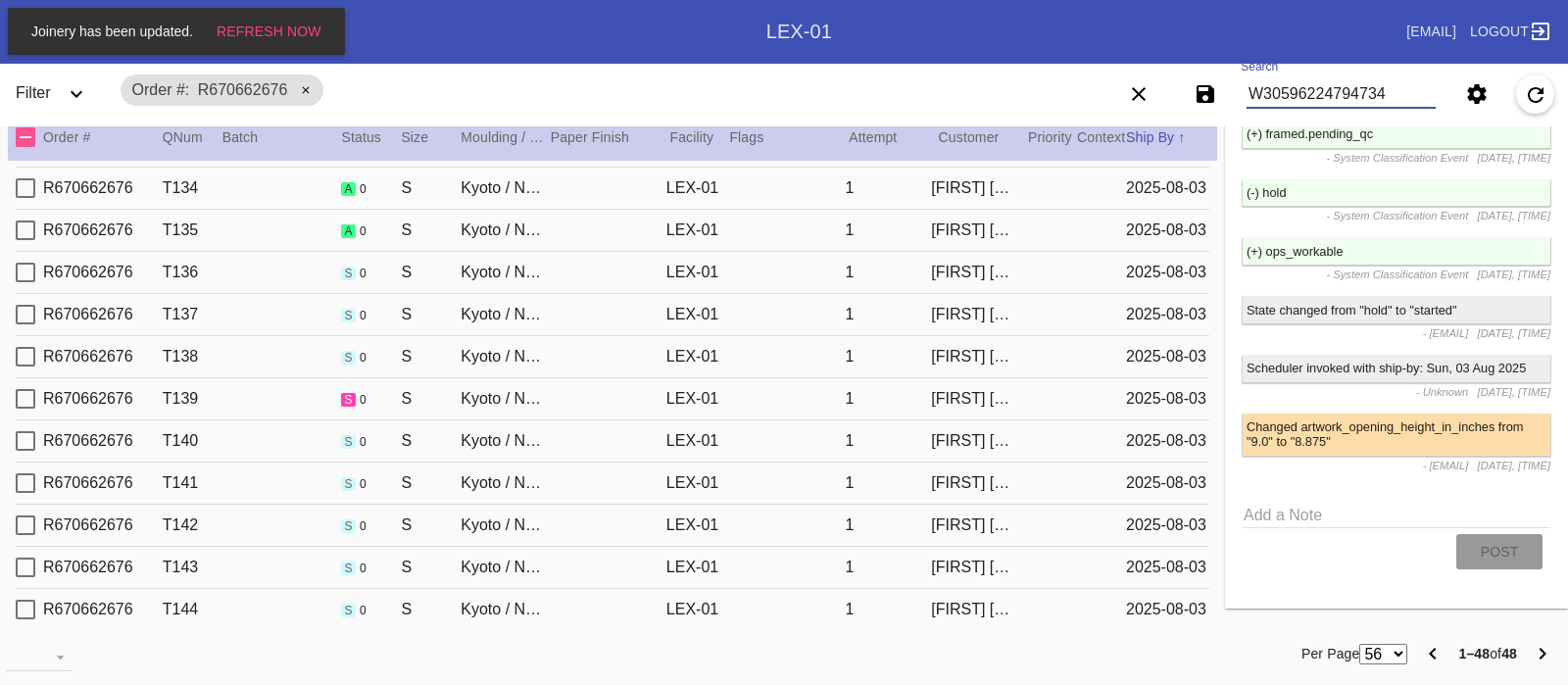 type on "W305962247947341" 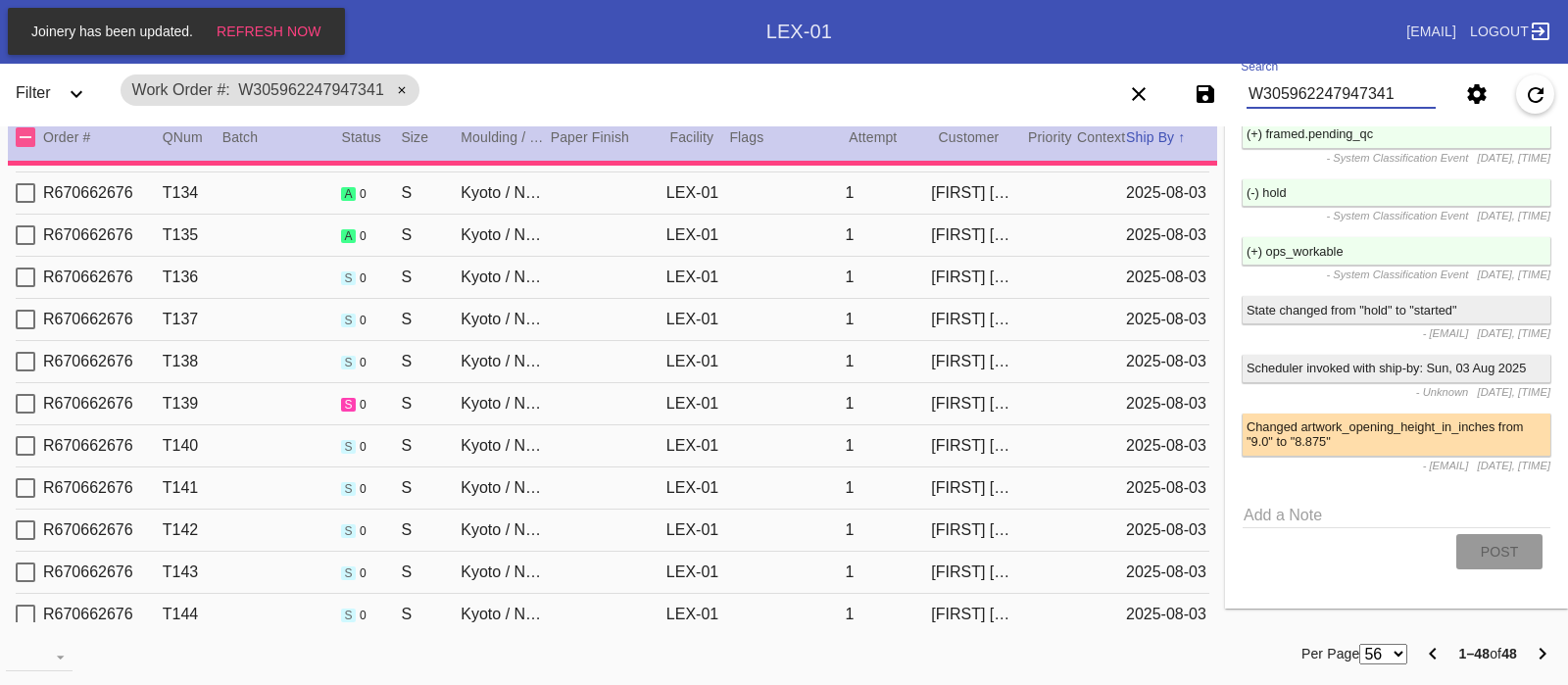 type on "8.875" 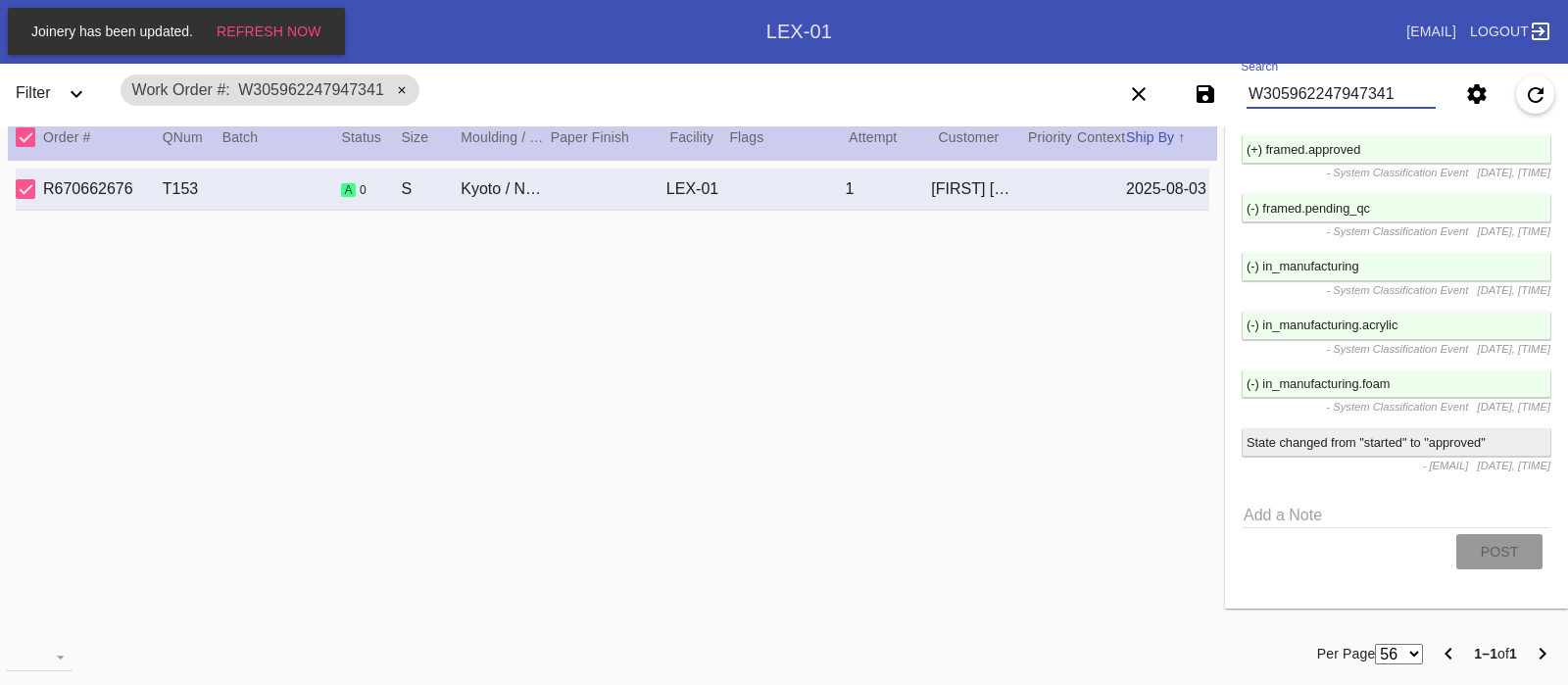 scroll, scrollTop: 0, scrollLeft: 0, axis: both 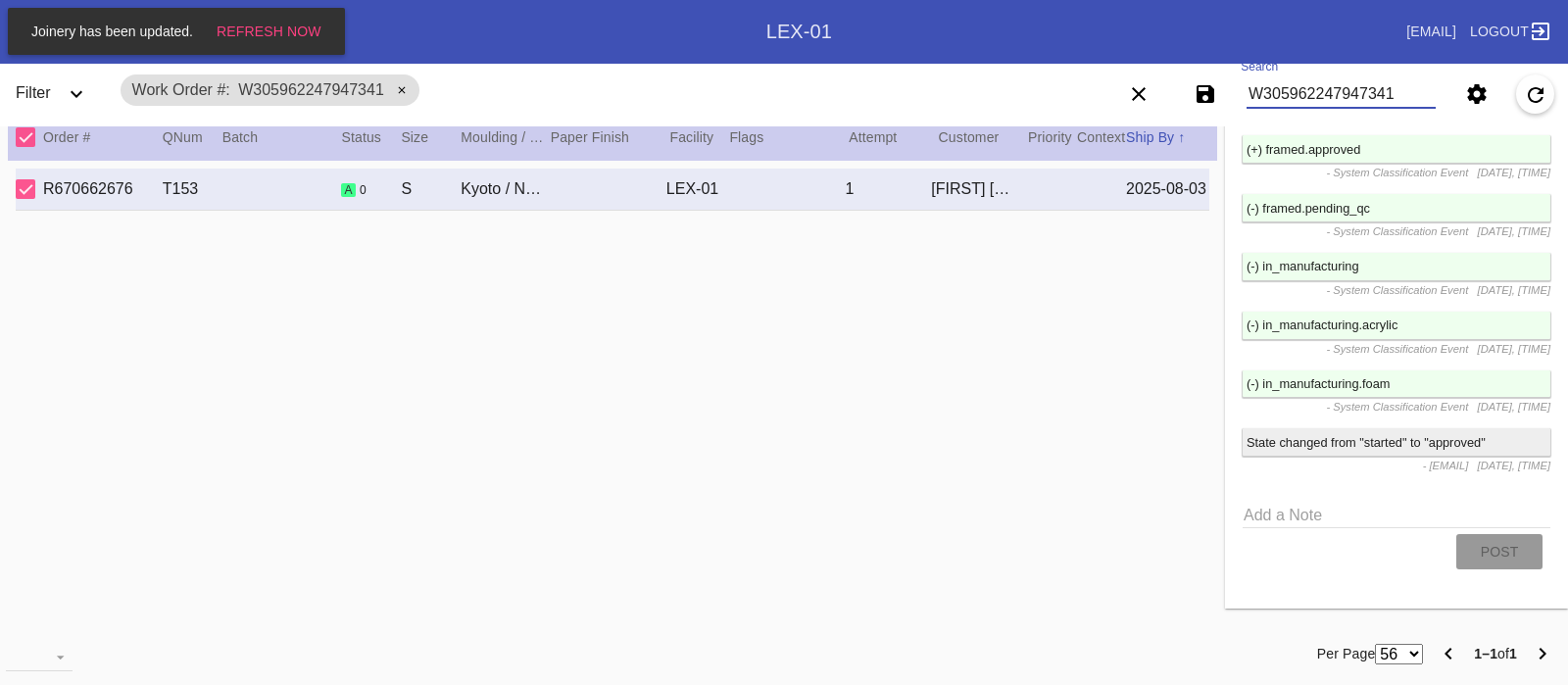 click on "W305962247947341" at bounding box center (1341, 94) 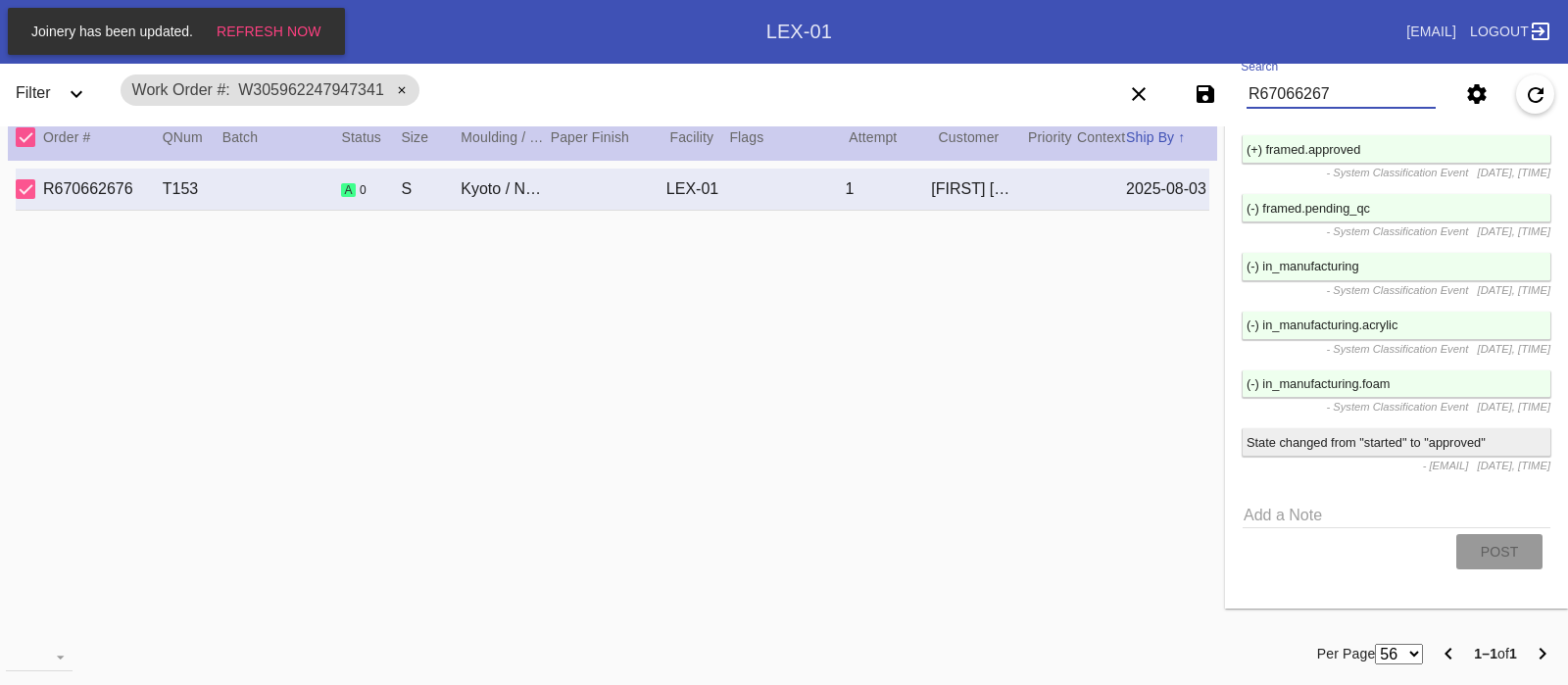 type on "R670662676" 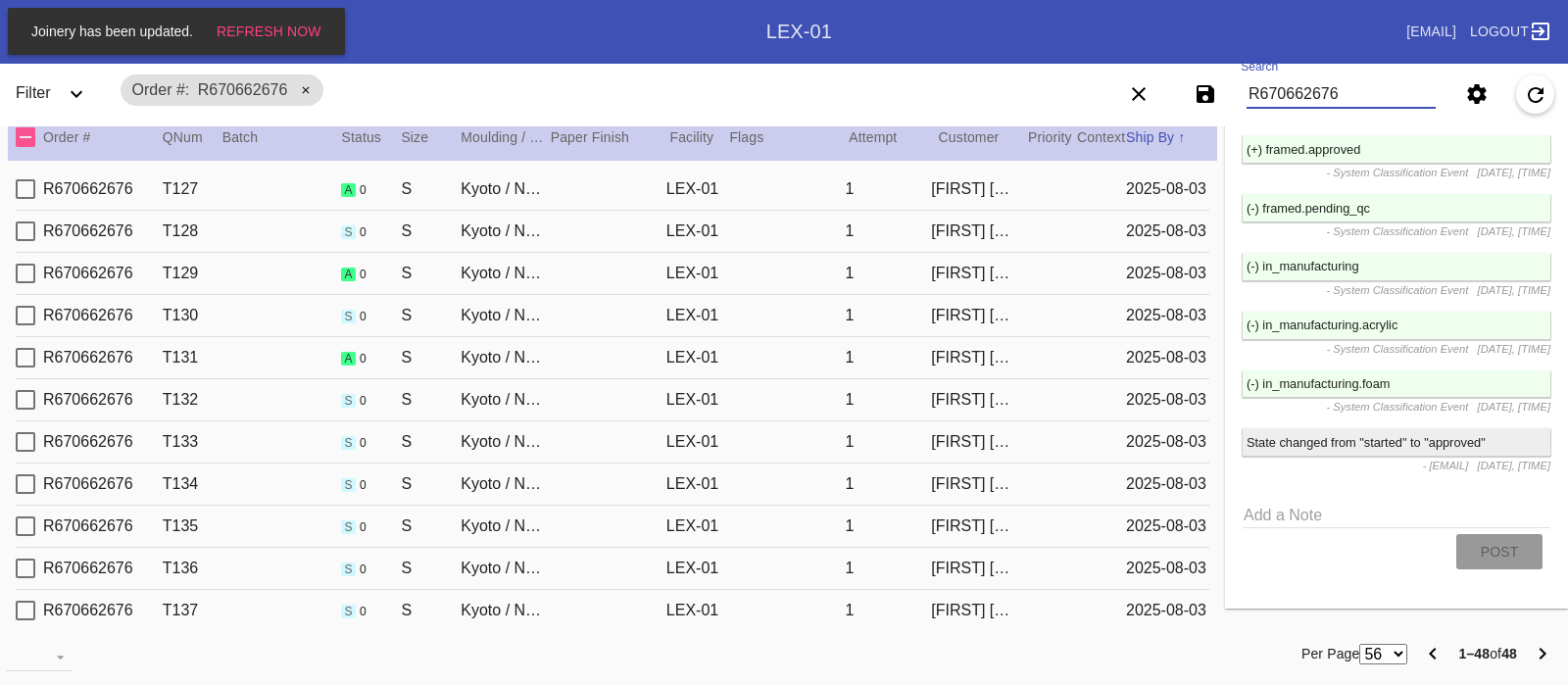 scroll, scrollTop: 3801, scrollLeft: 0, axis: vertical 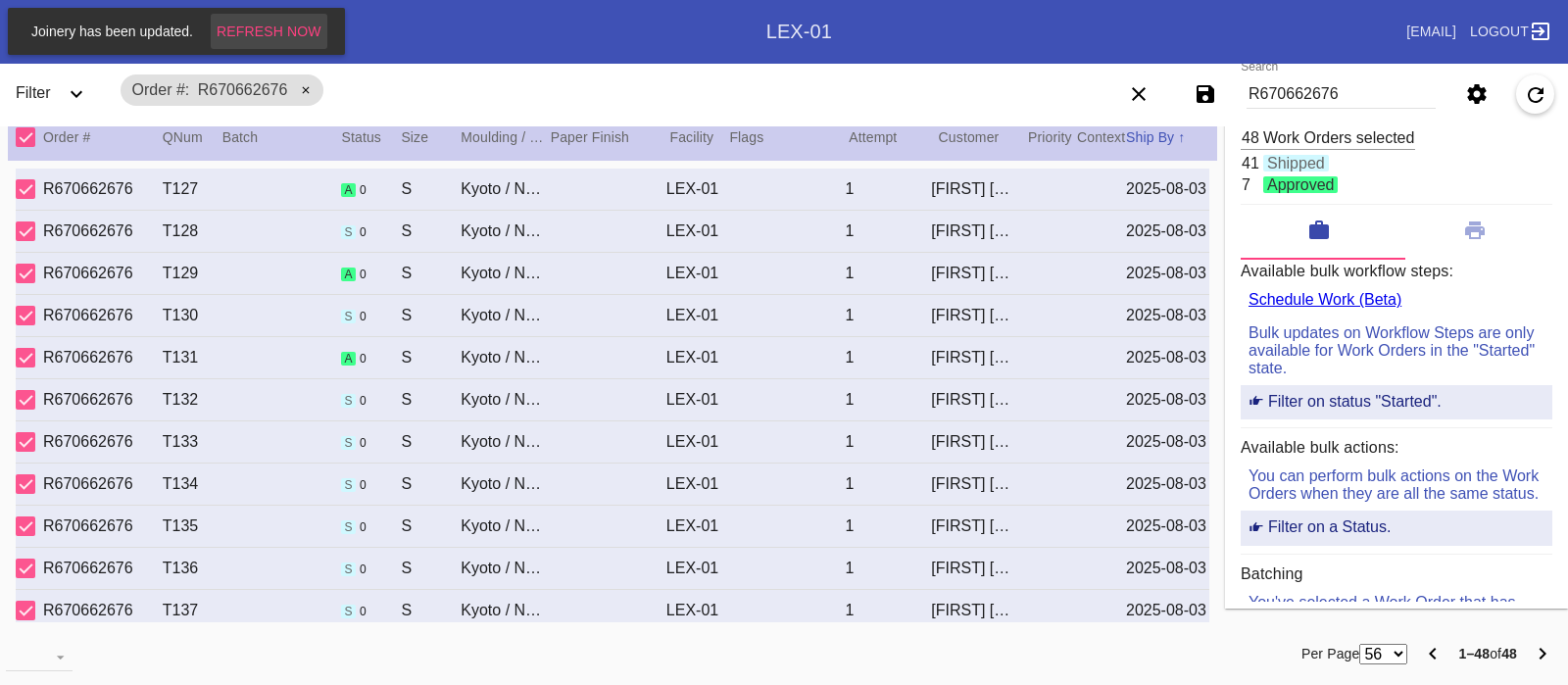click on "Refresh Now" at bounding box center (269, 31) 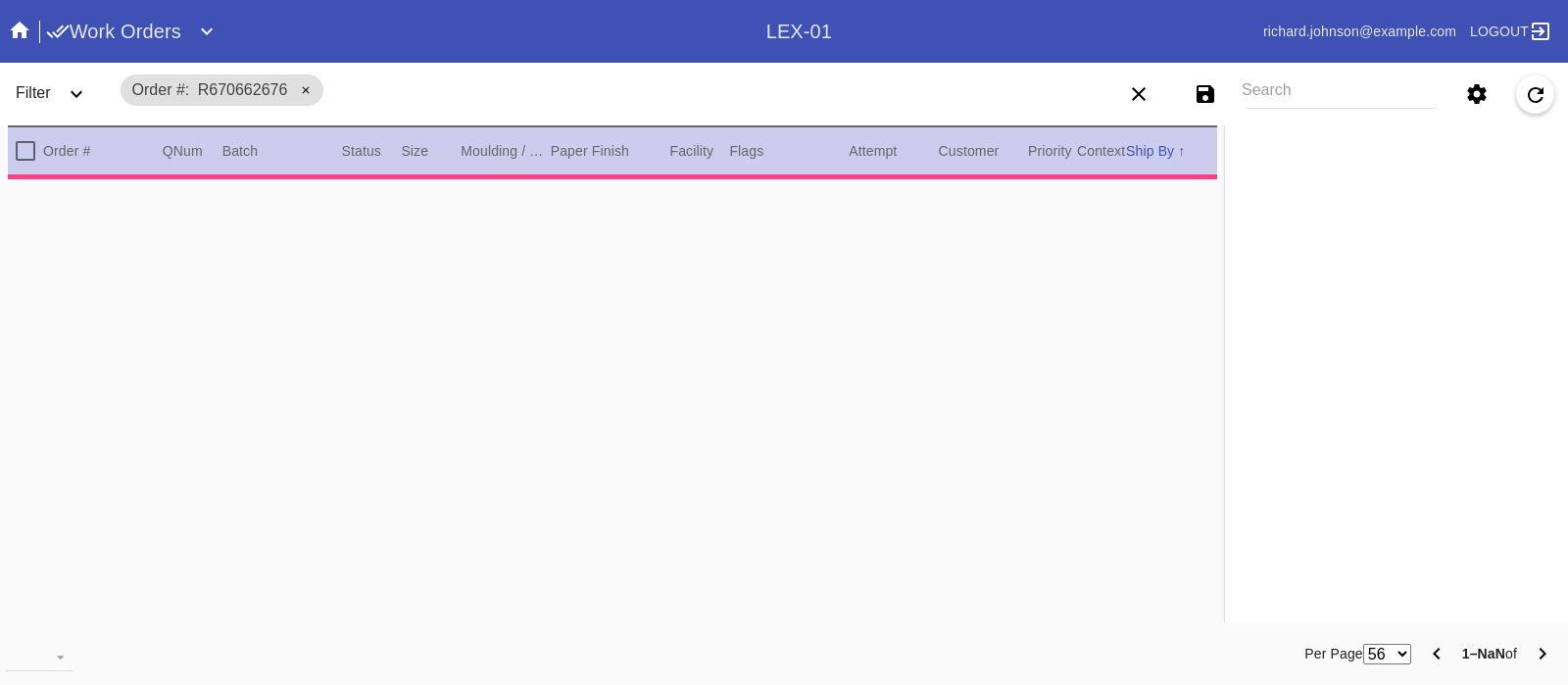 scroll, scrollTop: 0, scrollLeft: 0, axis: both 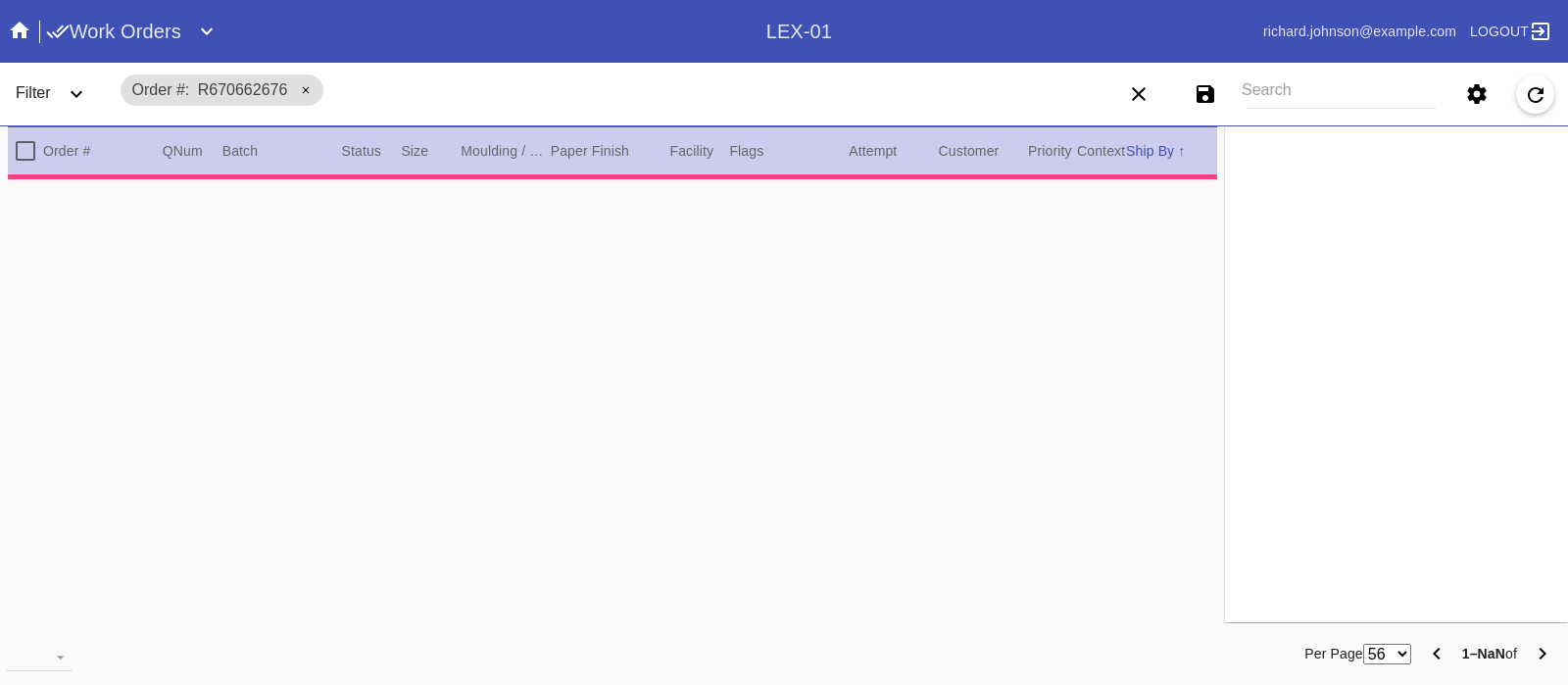 click at bounding box center (612, 411) 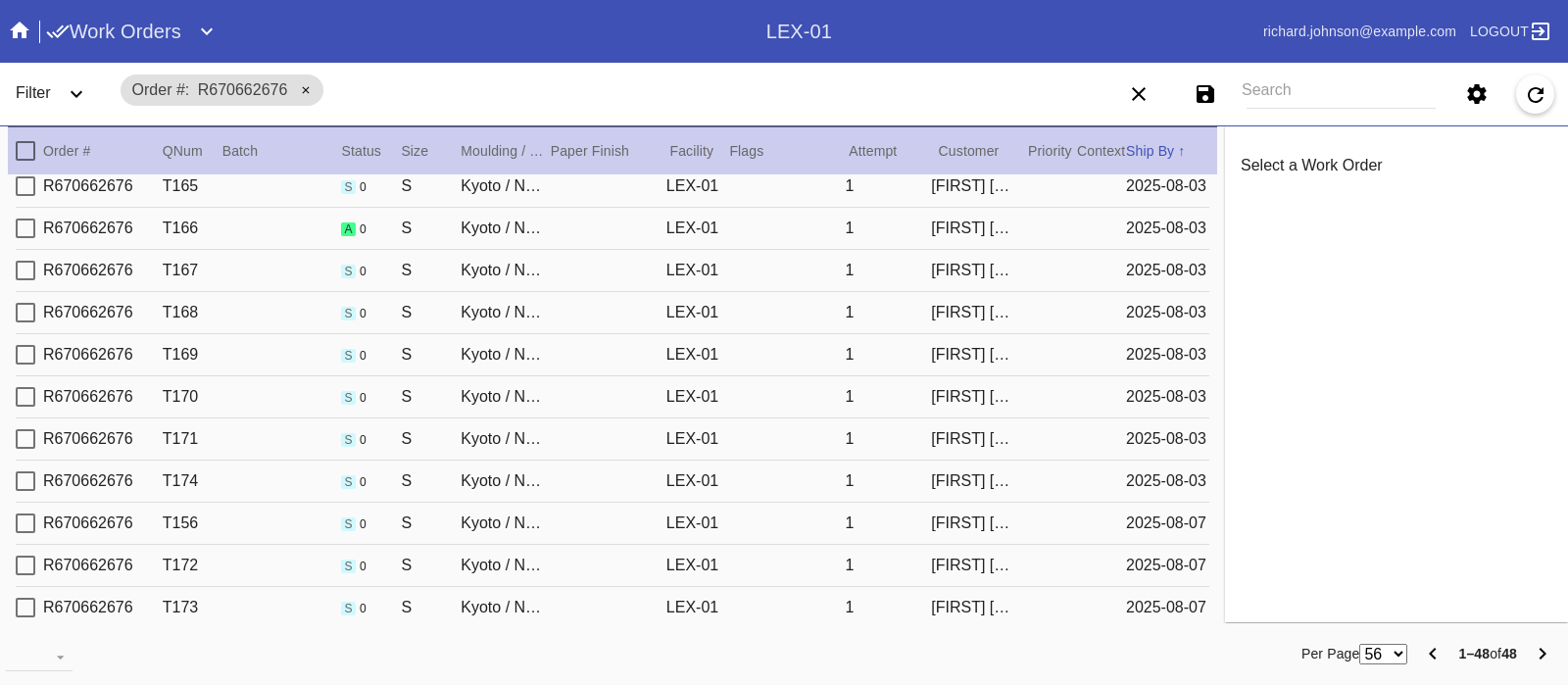 scroll, scrollTop: 0, scrollLeft: 0, axis: both 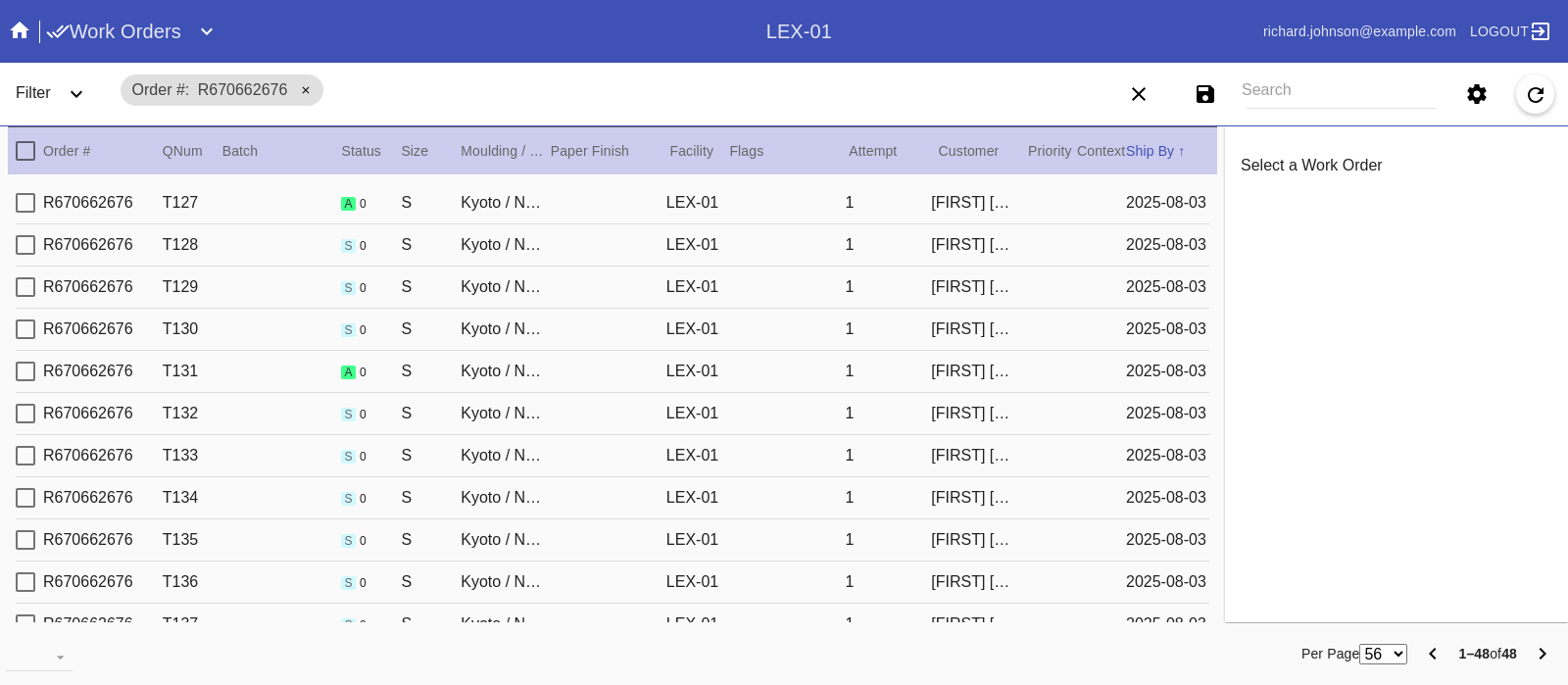 click at bounding box center [25, 151] 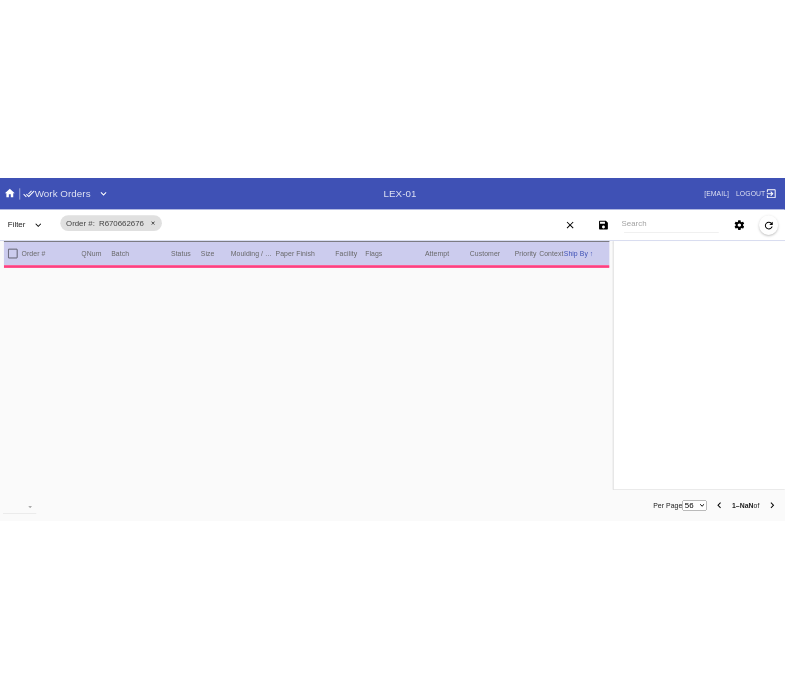 scroll, scrollTop: 0, scrollLeft: 0, axis: both 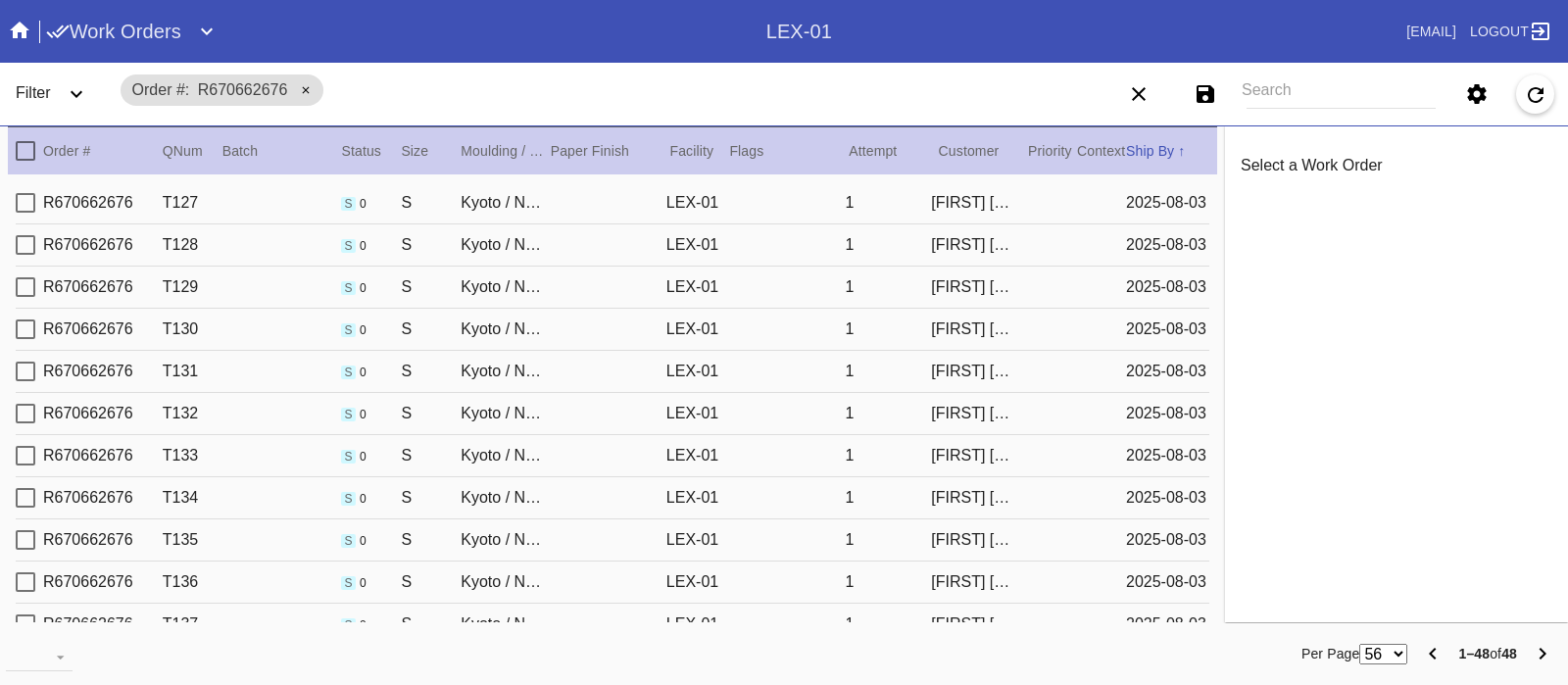 click at bounding box center (25, 151) 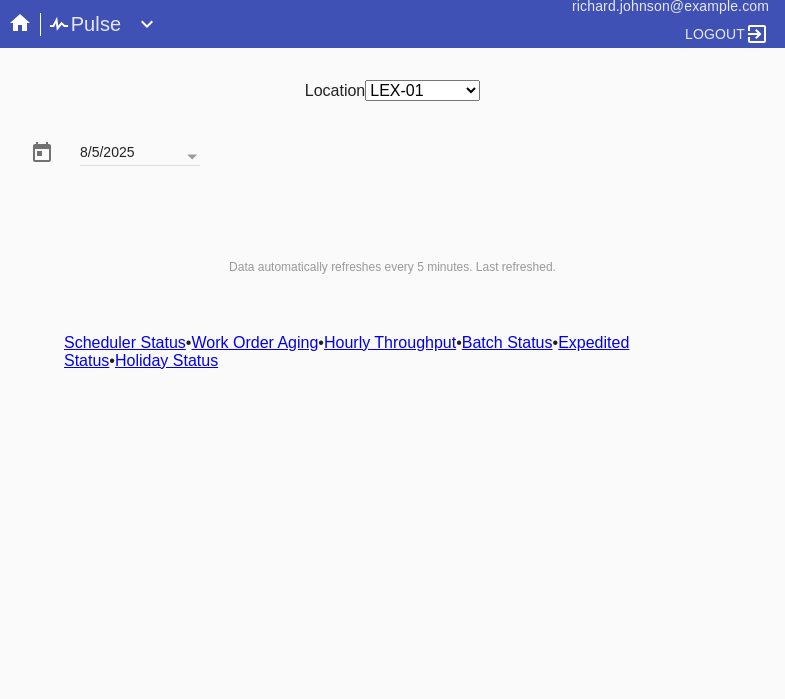 scroll, scrollTop: 0, scrollLeft: 0, axis: both 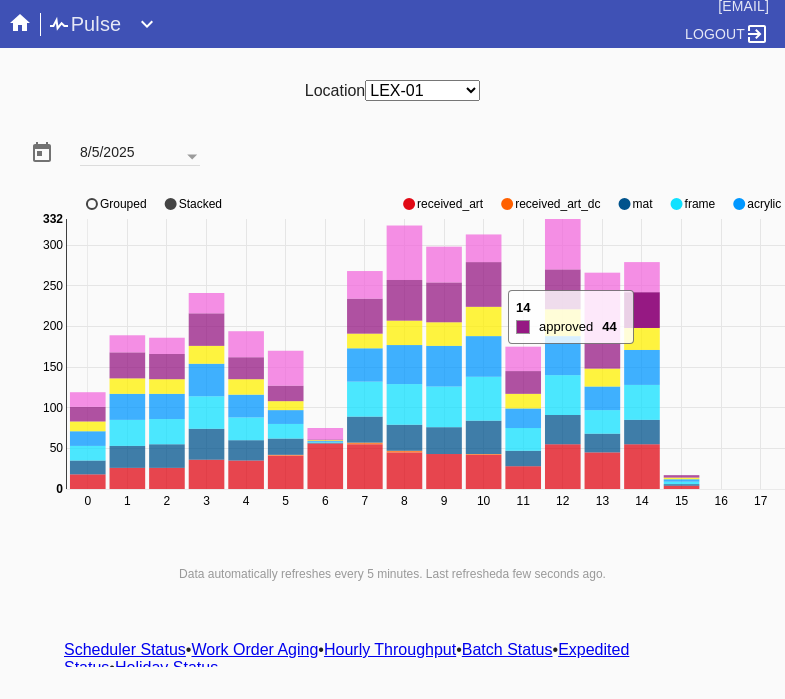 click 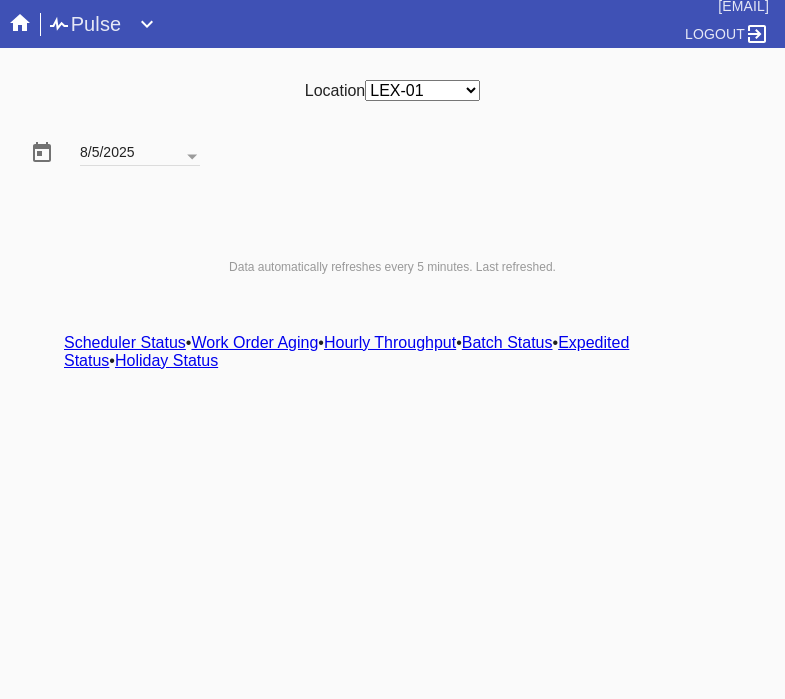 scroll, scrollTop: 0, scrollLeft: 0, axis: both 